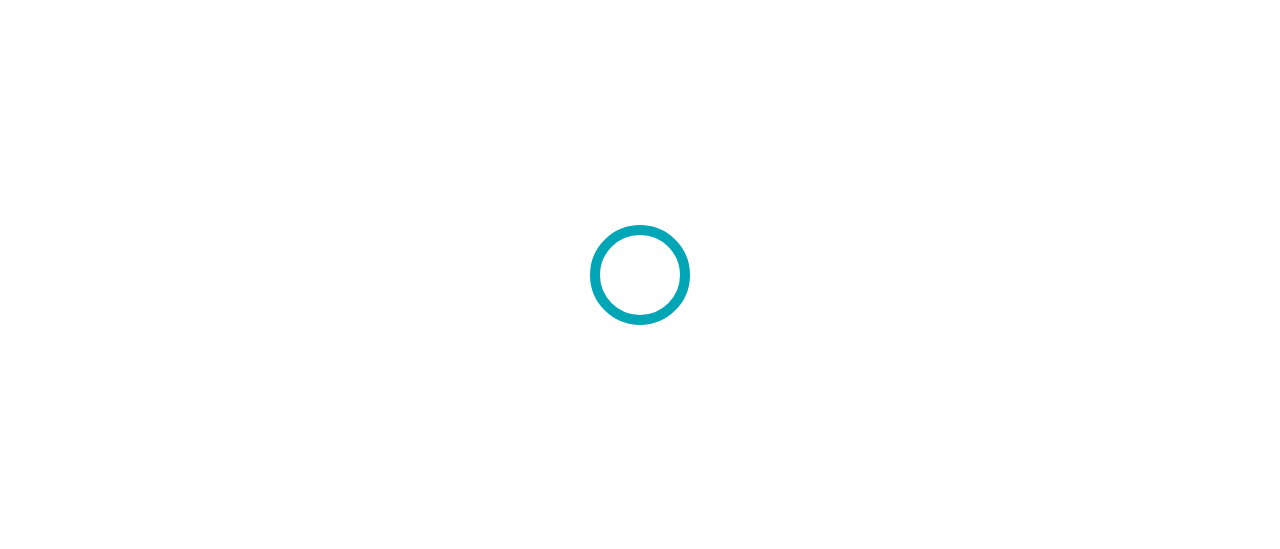 scroll, scrollTop: 0, scrollLeft: 0, axis: both 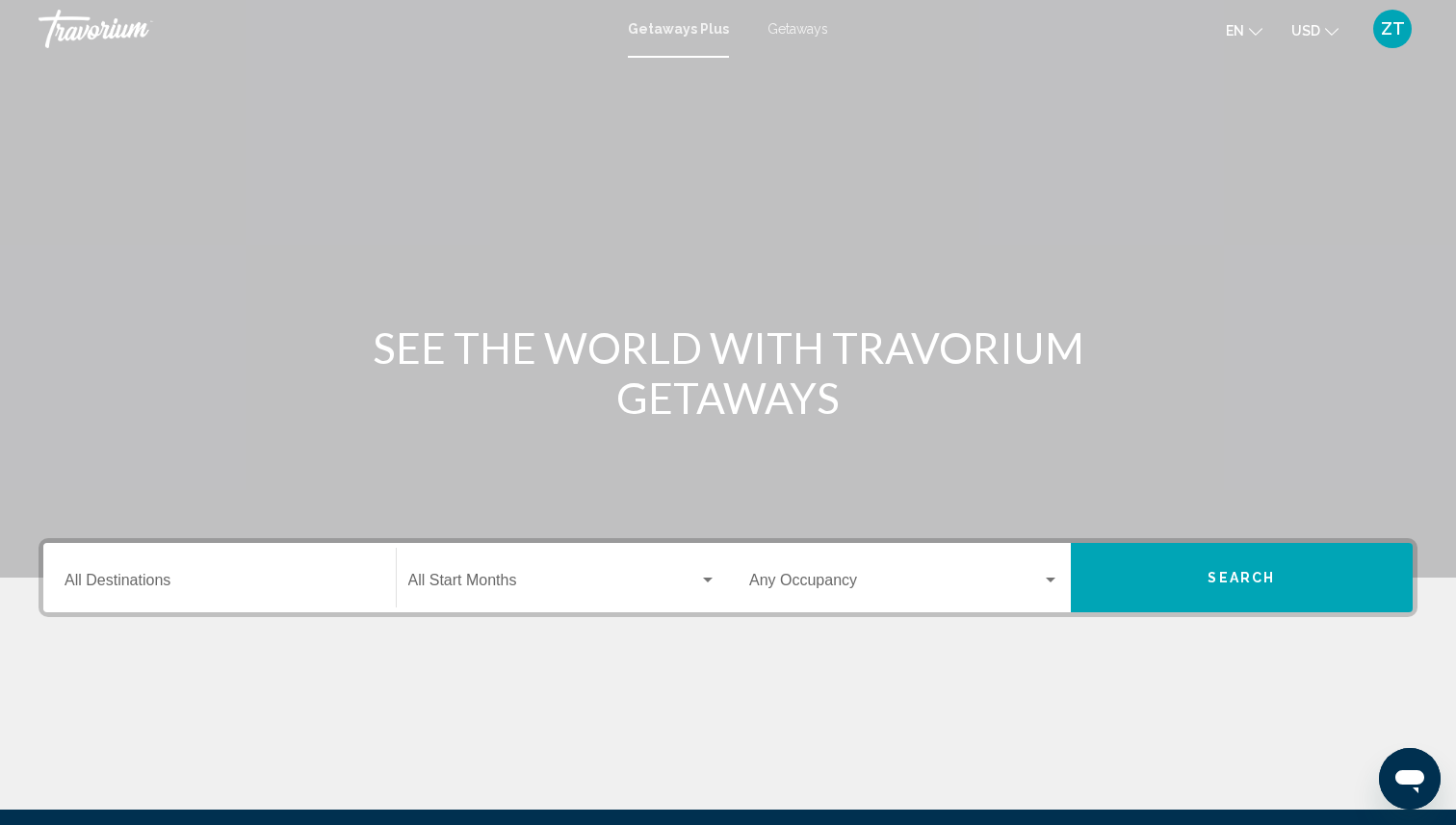 click on "Getaways Plus" at bounding box center [678, 29] 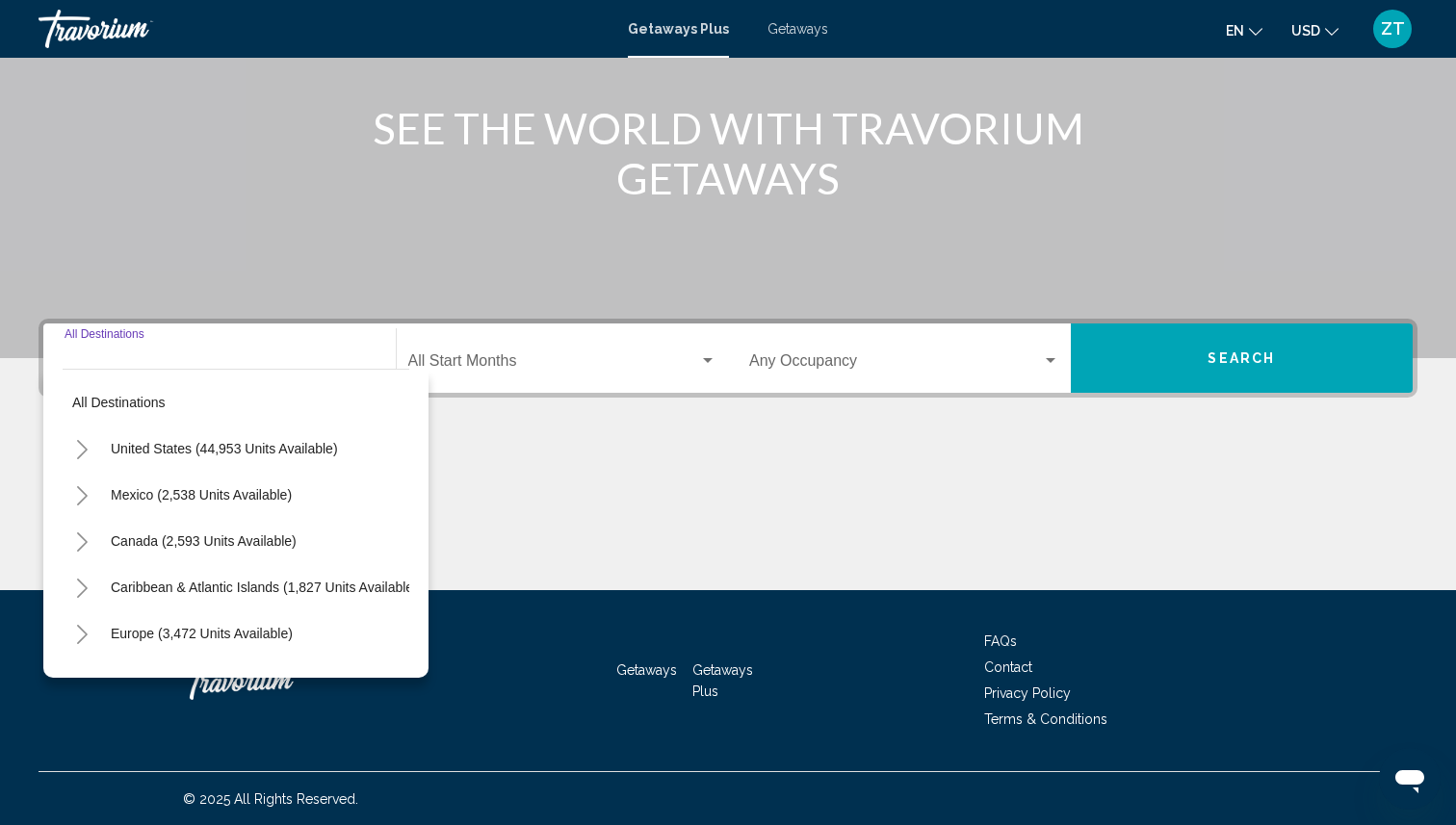 scroll, scrollTop: 220, scrollLeft: 0, axis: vertical 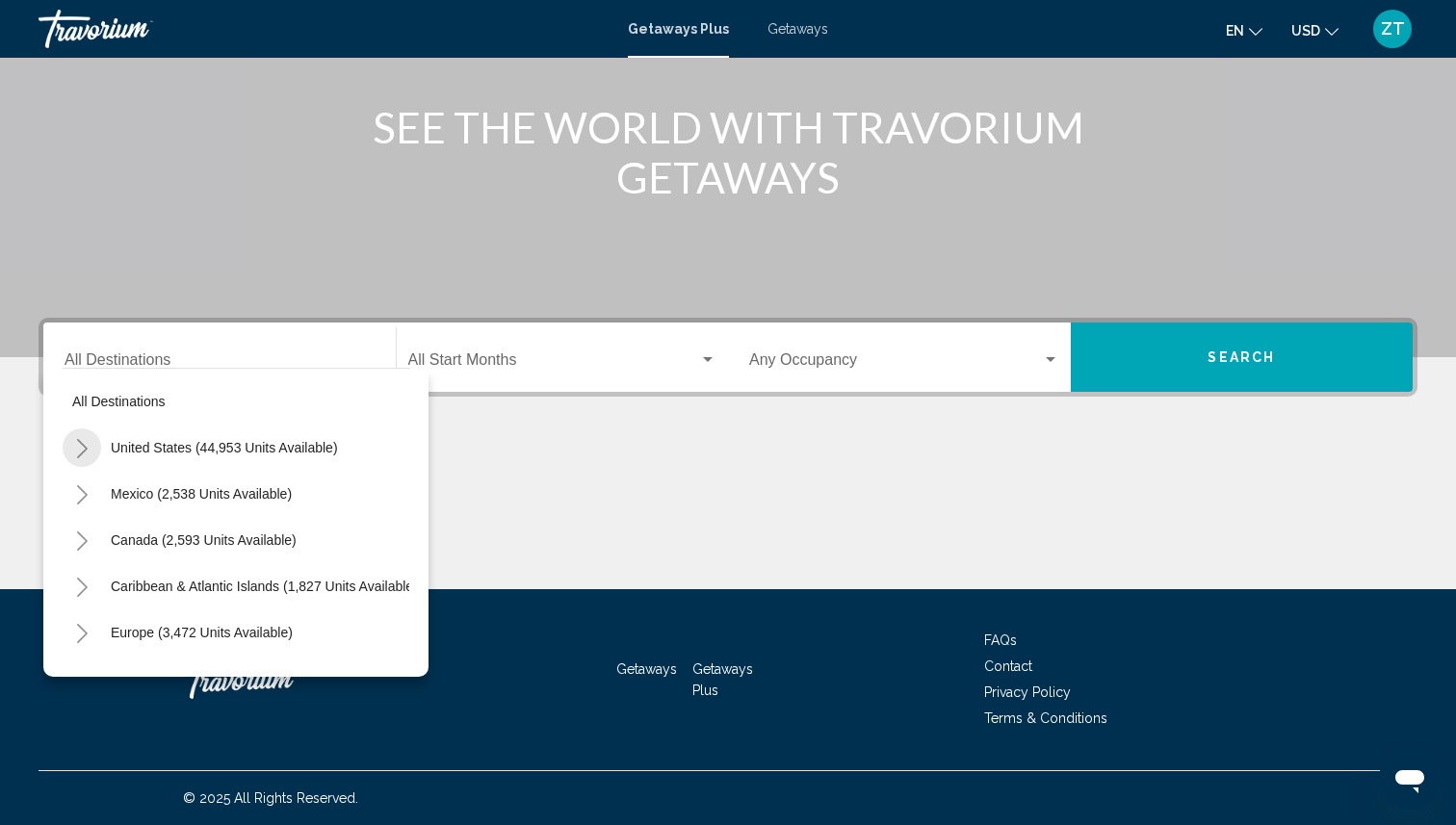 click 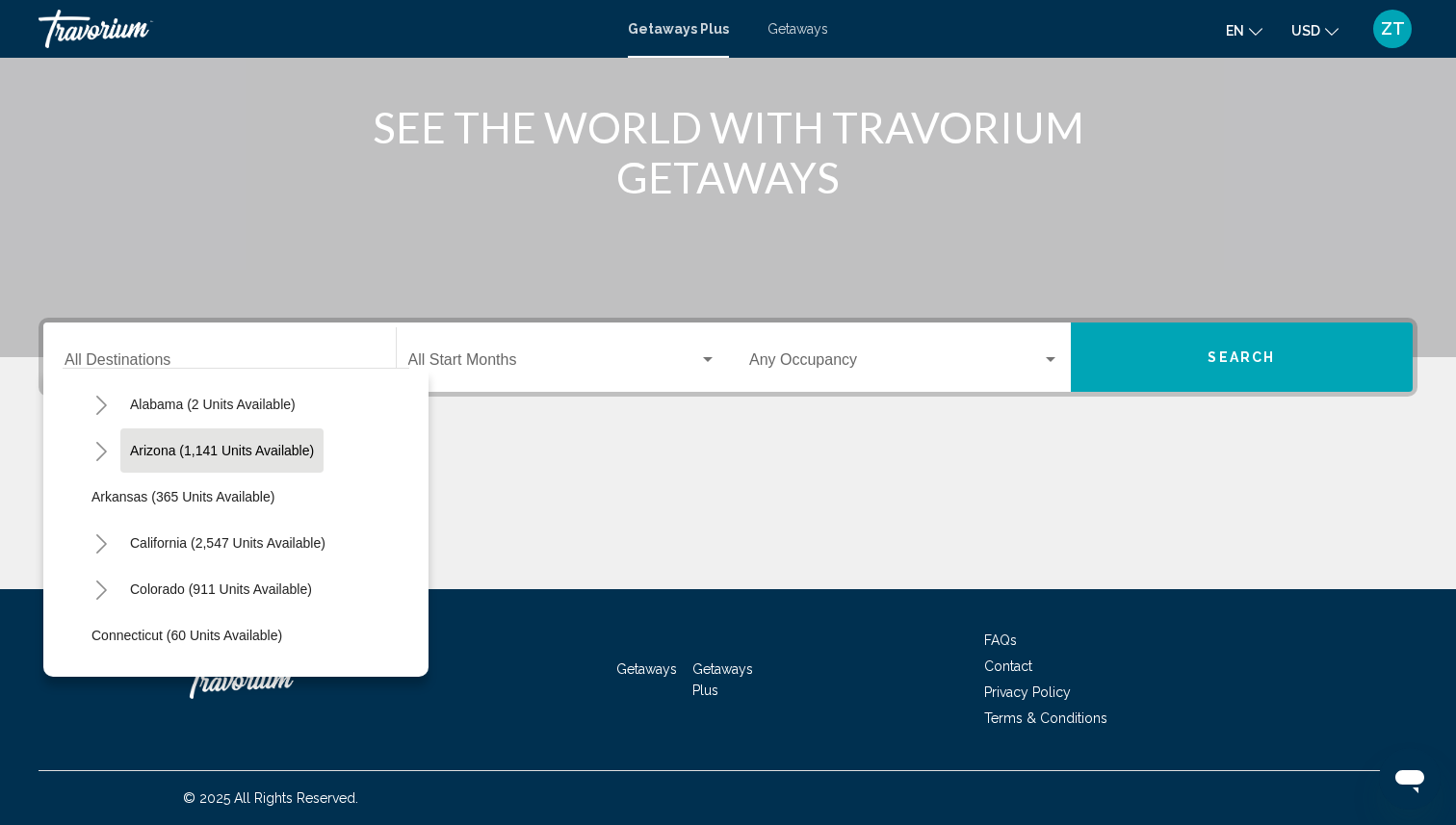 scroll, scrollTop: 91, scrollLeft: 0, axis: vertical 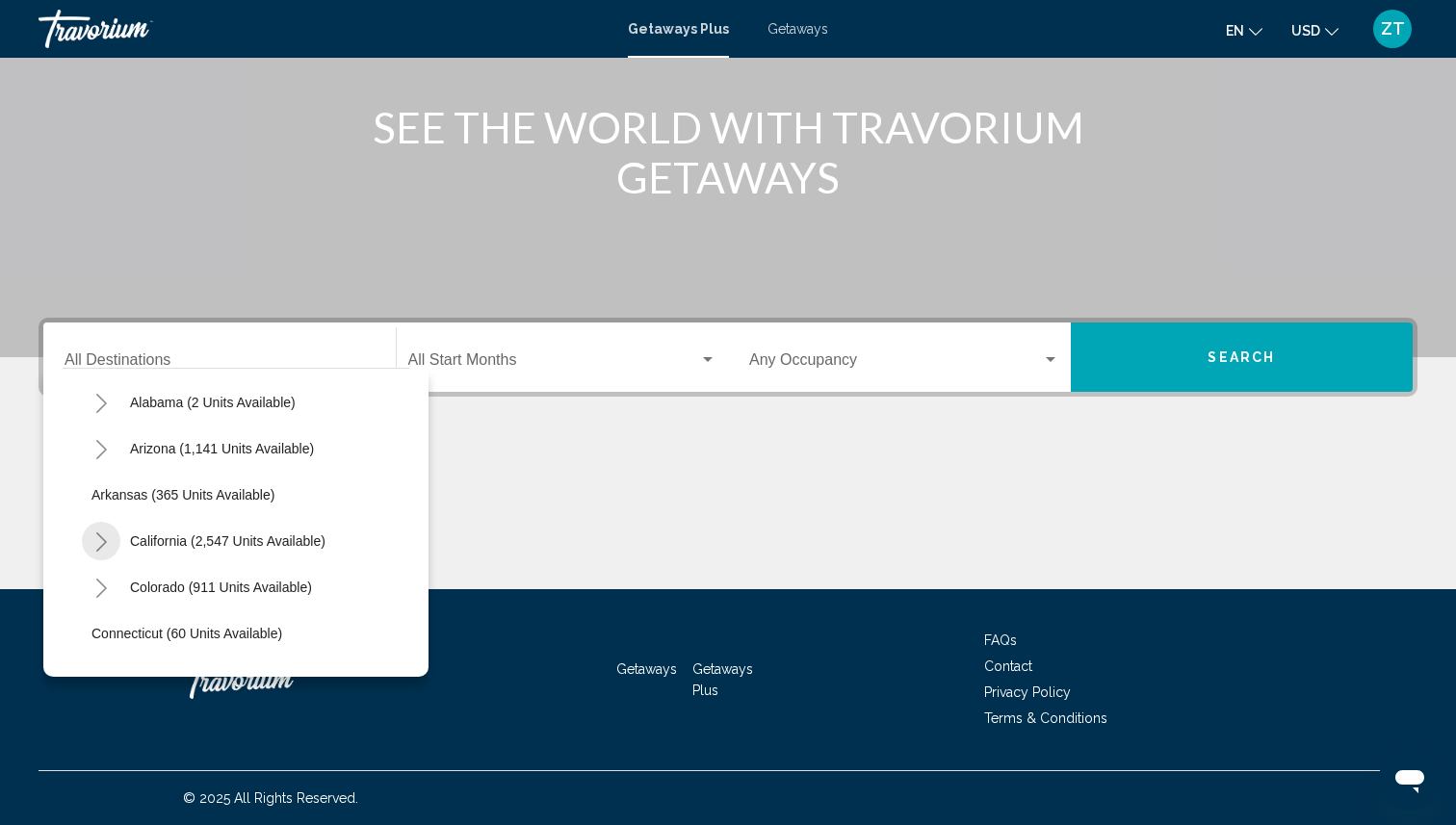 click 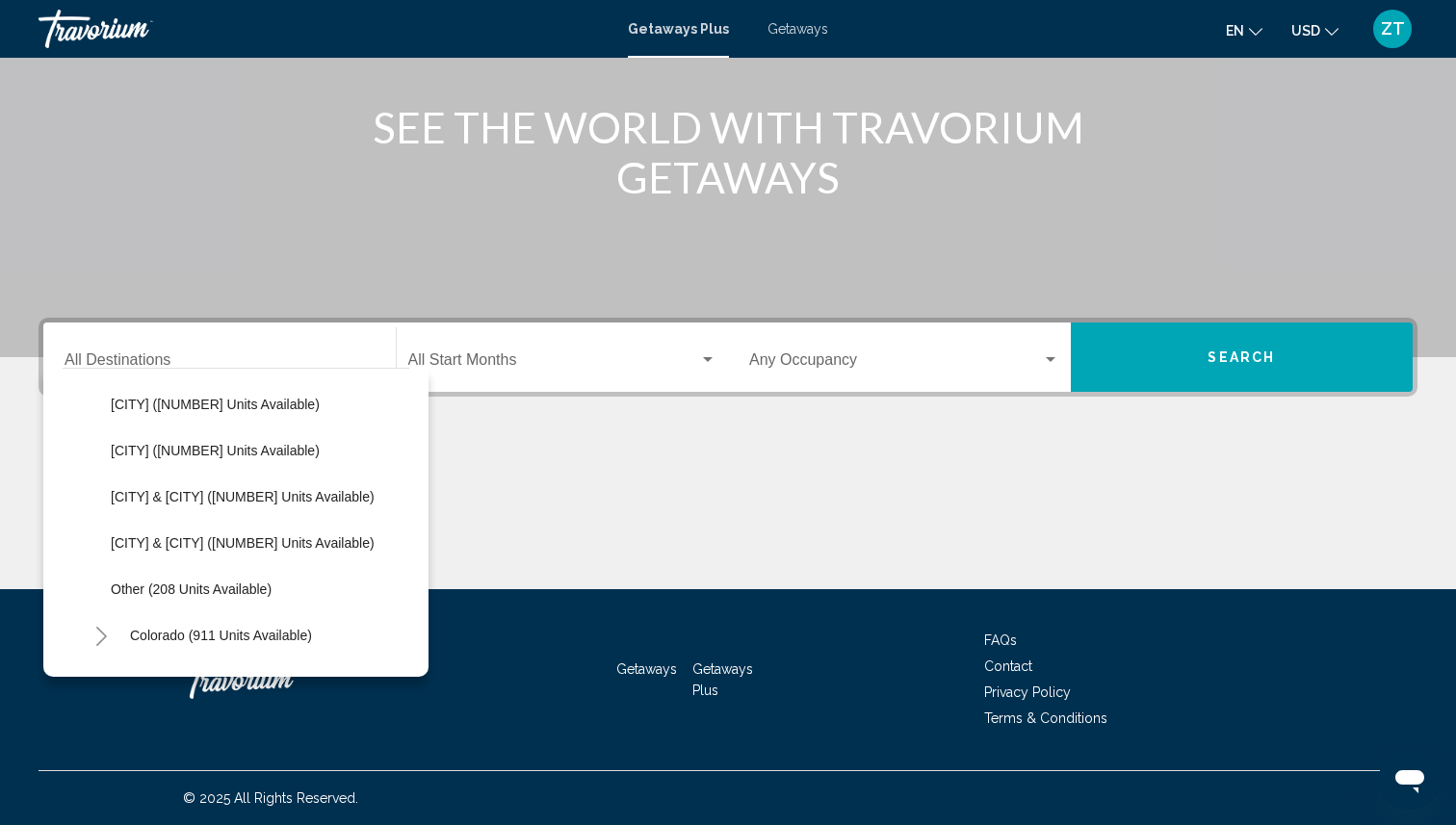scroll, scrollTop: 307, scrollLeft: 0, axis: vertical 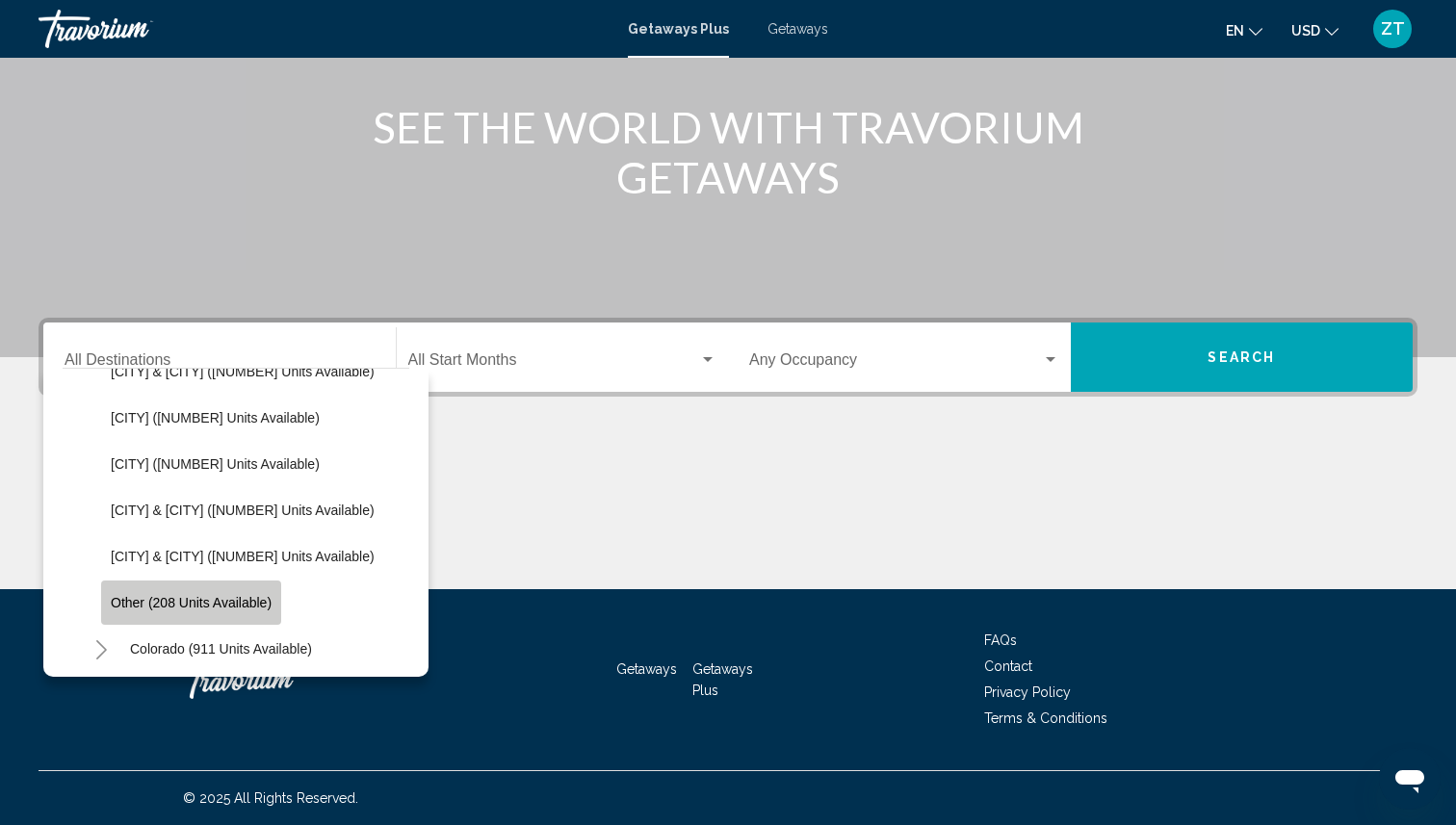 click on "Other (208 units available)" 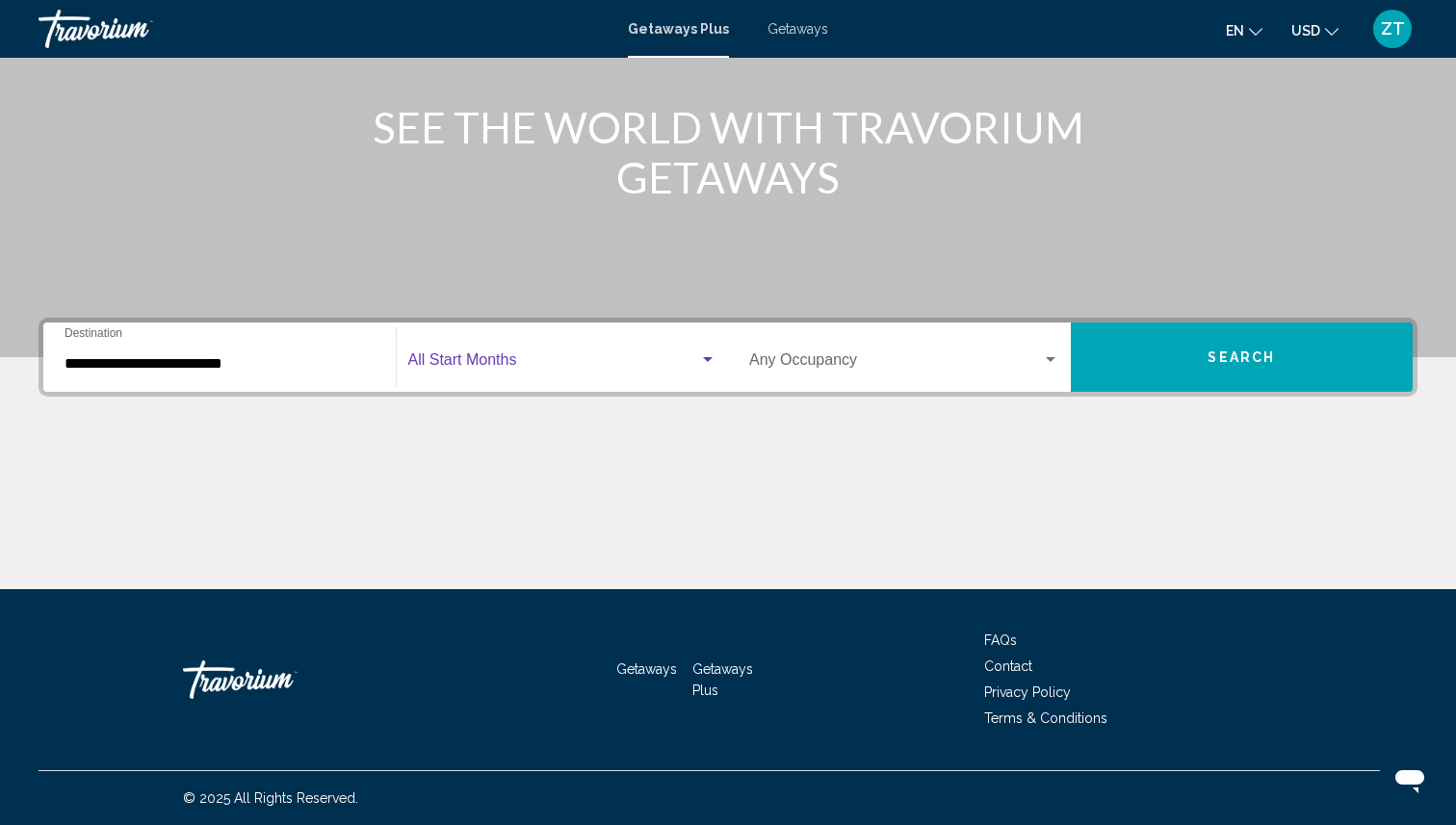 click at bounding box center [708, 360] 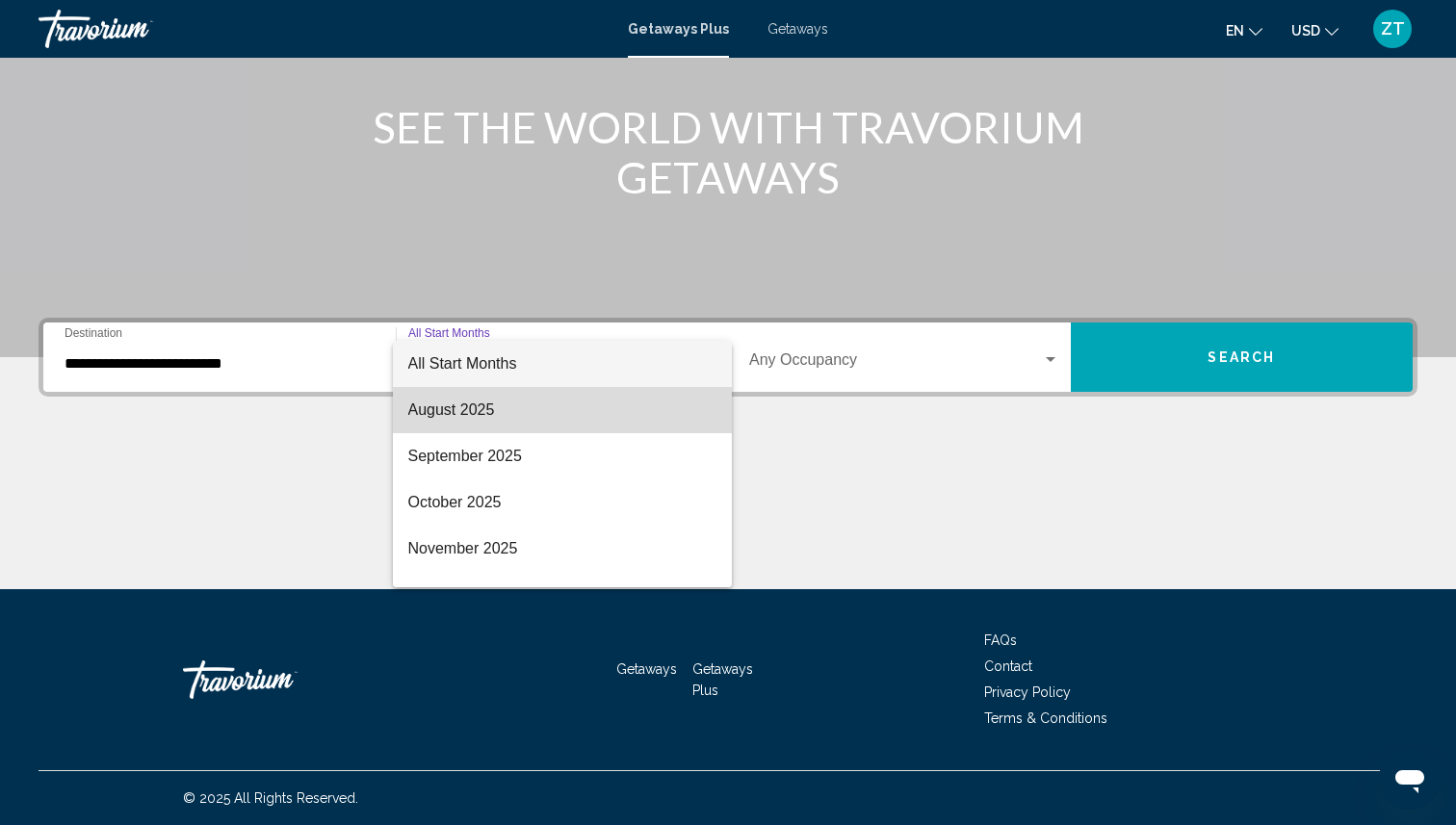 click on "August 2025" at bounding box center (562, 410) 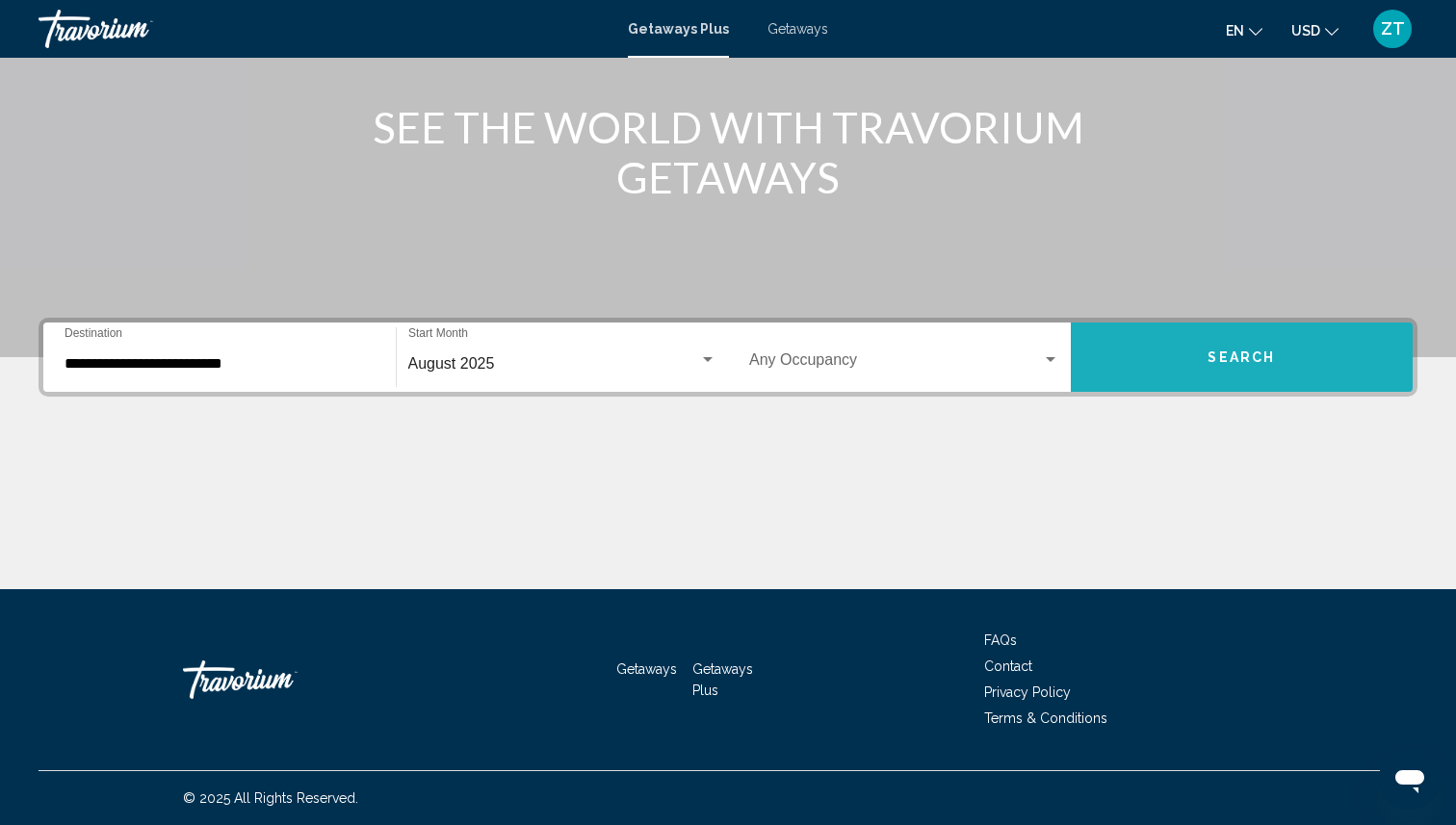 click on "Search" at bounding box center [1242, 357] 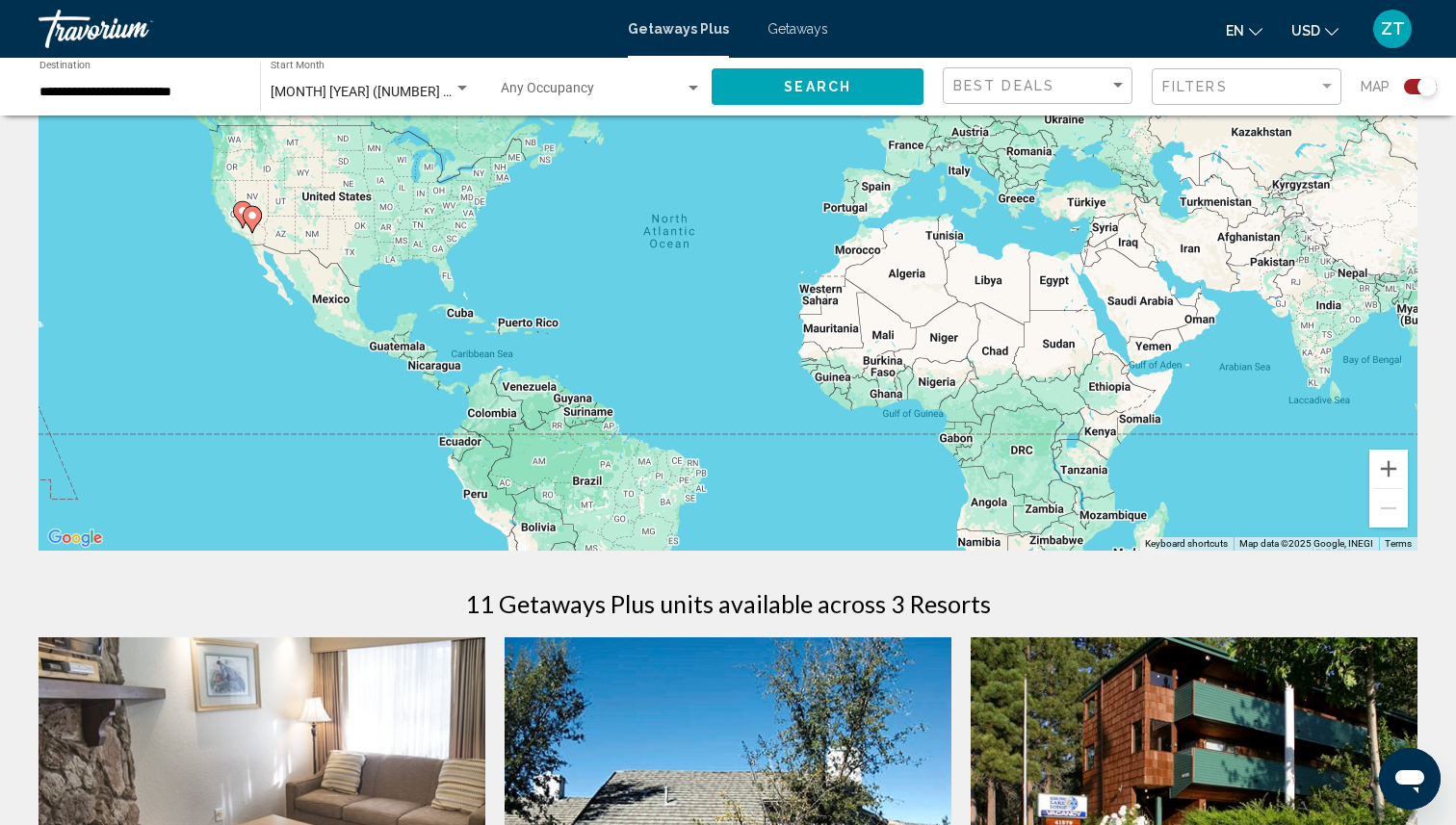 scroll, scrollTop: 0, scrollLeft: 0, axis: both 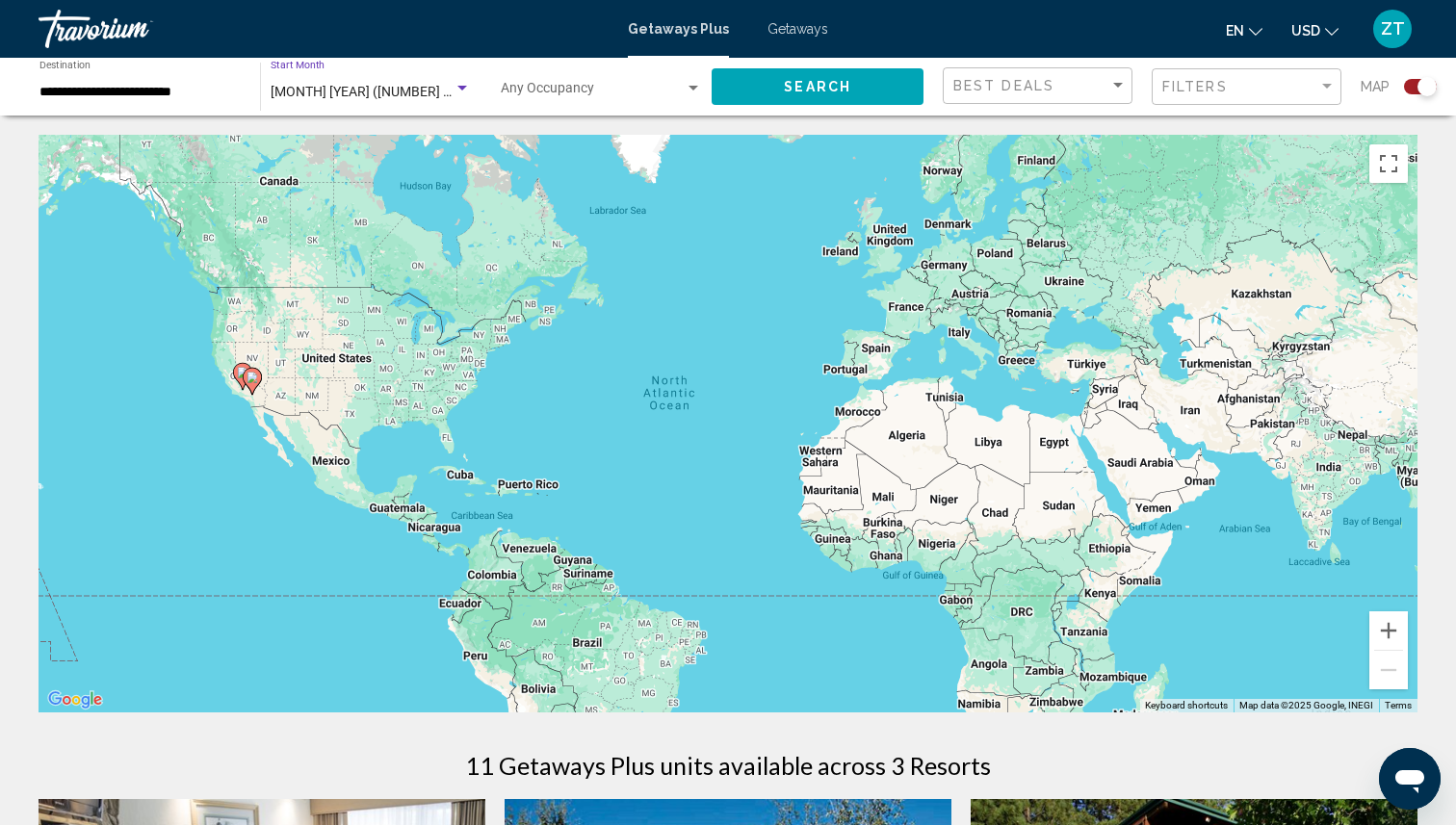 click at bounding box center [462, 89] 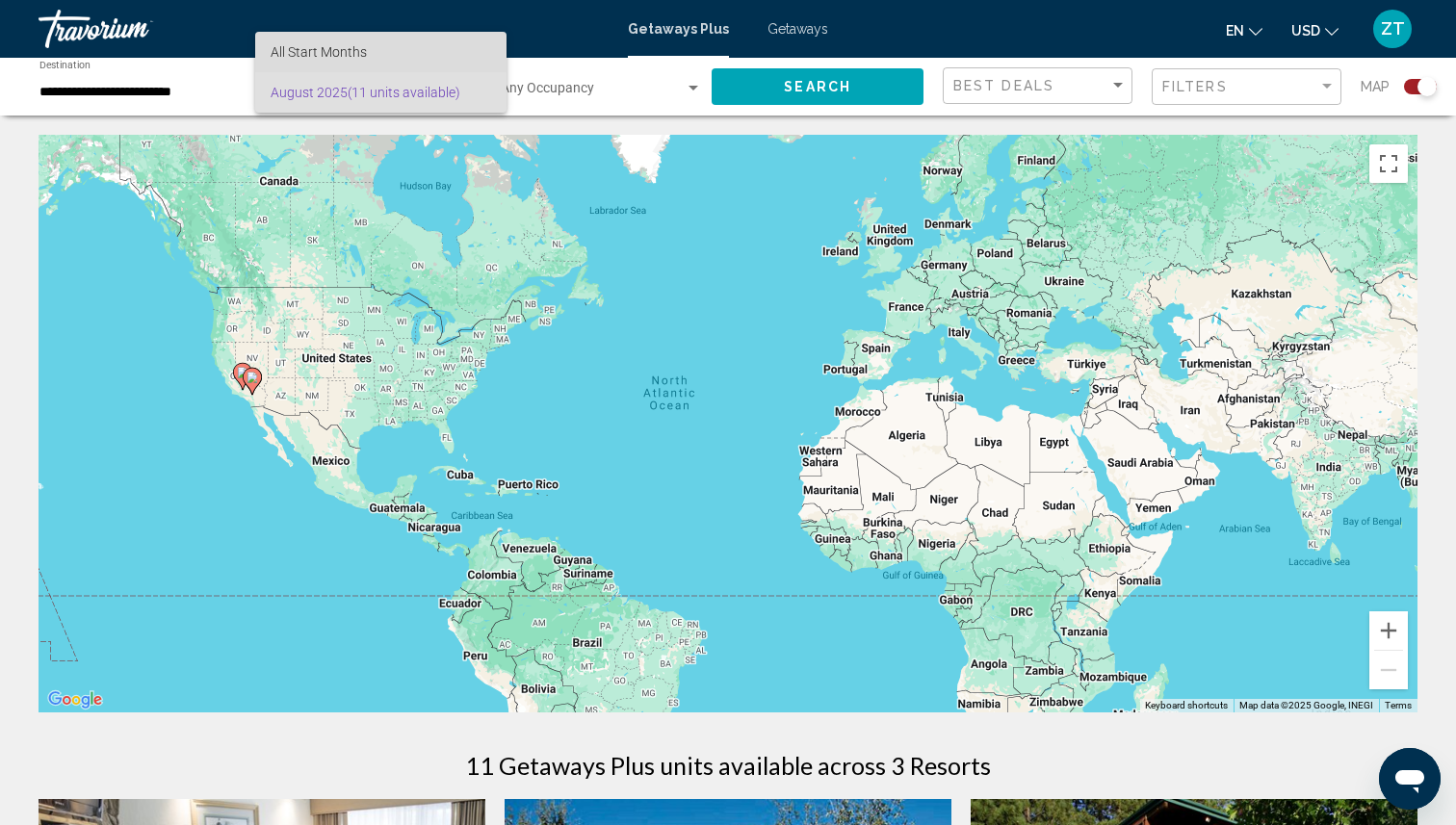 click on "All Start Months" at bounding box center (380, 52) 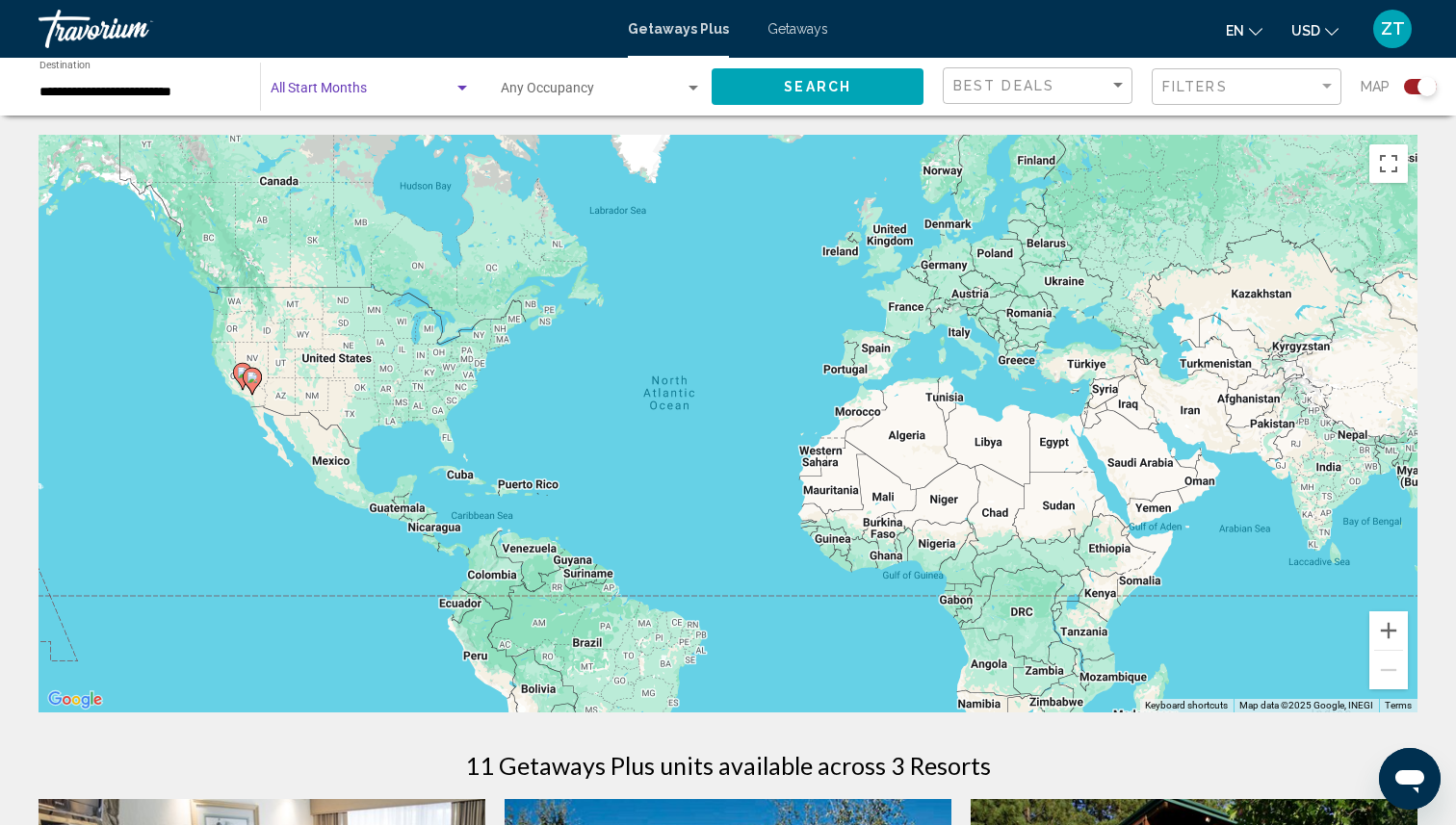 click at bounding box center [362, 92] 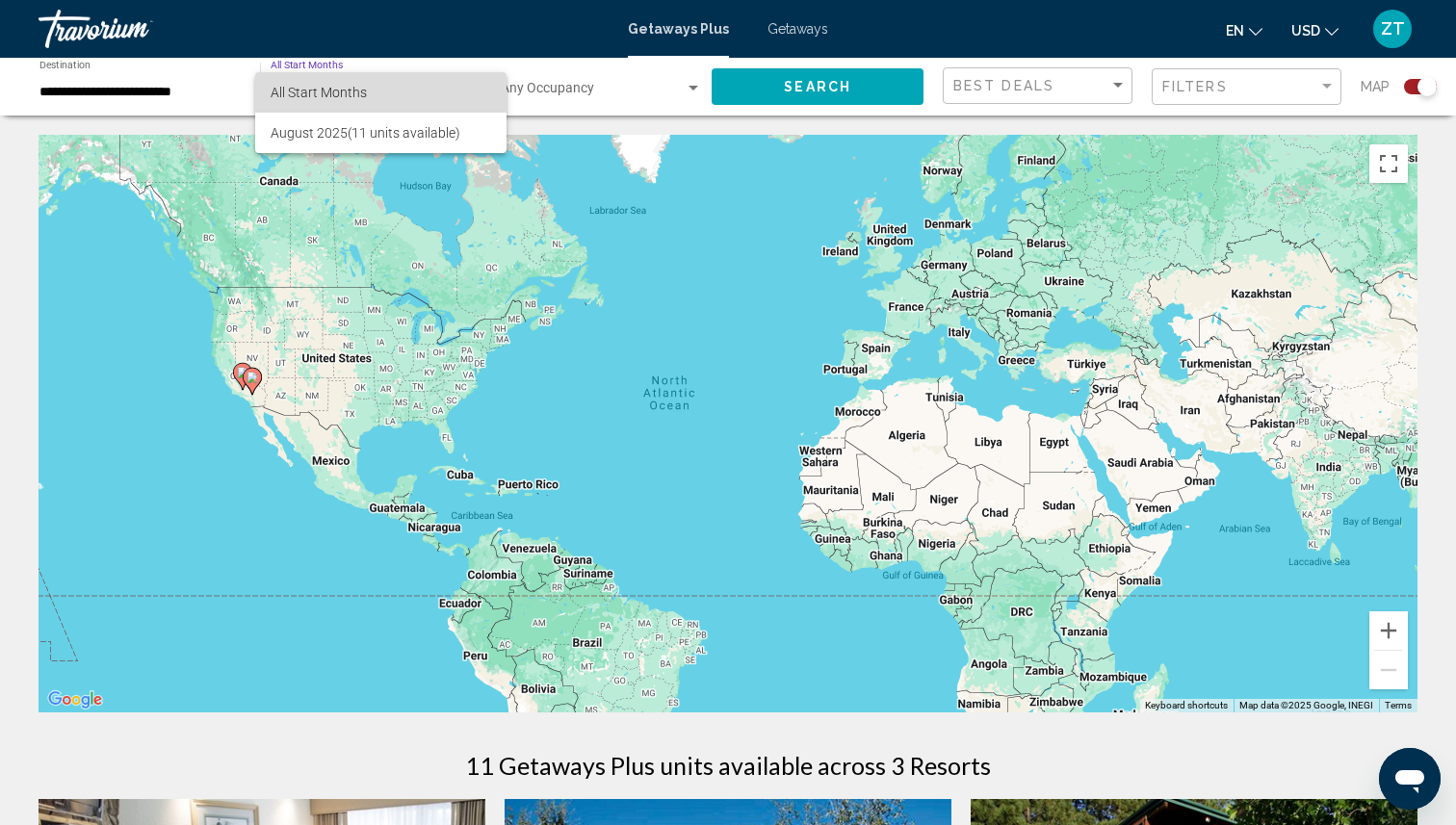 click on "All Start Months" at bounding box center [319, 92] 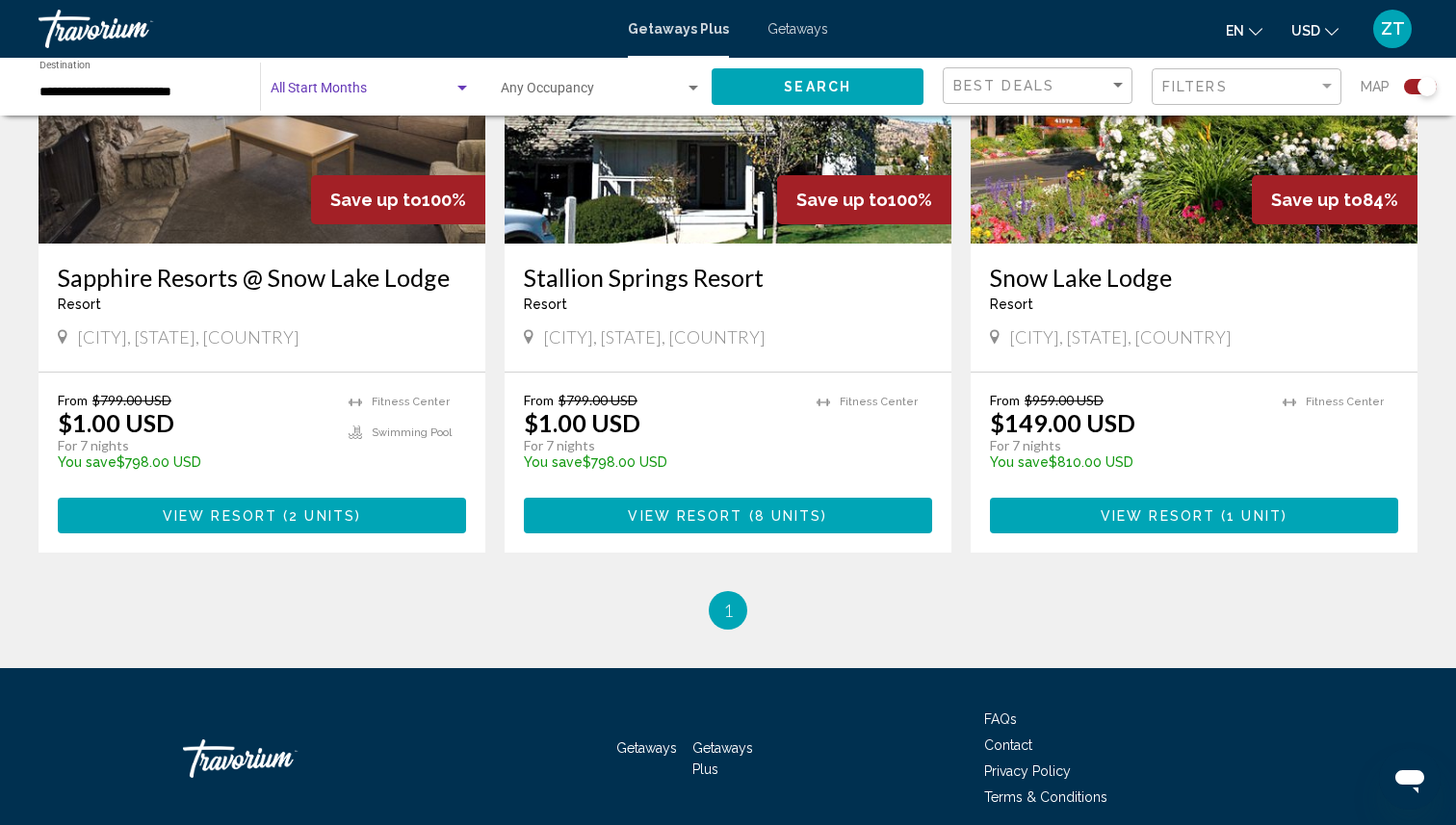scroll, scrollTop: 885, scrollLeft: 0, axis: vertical 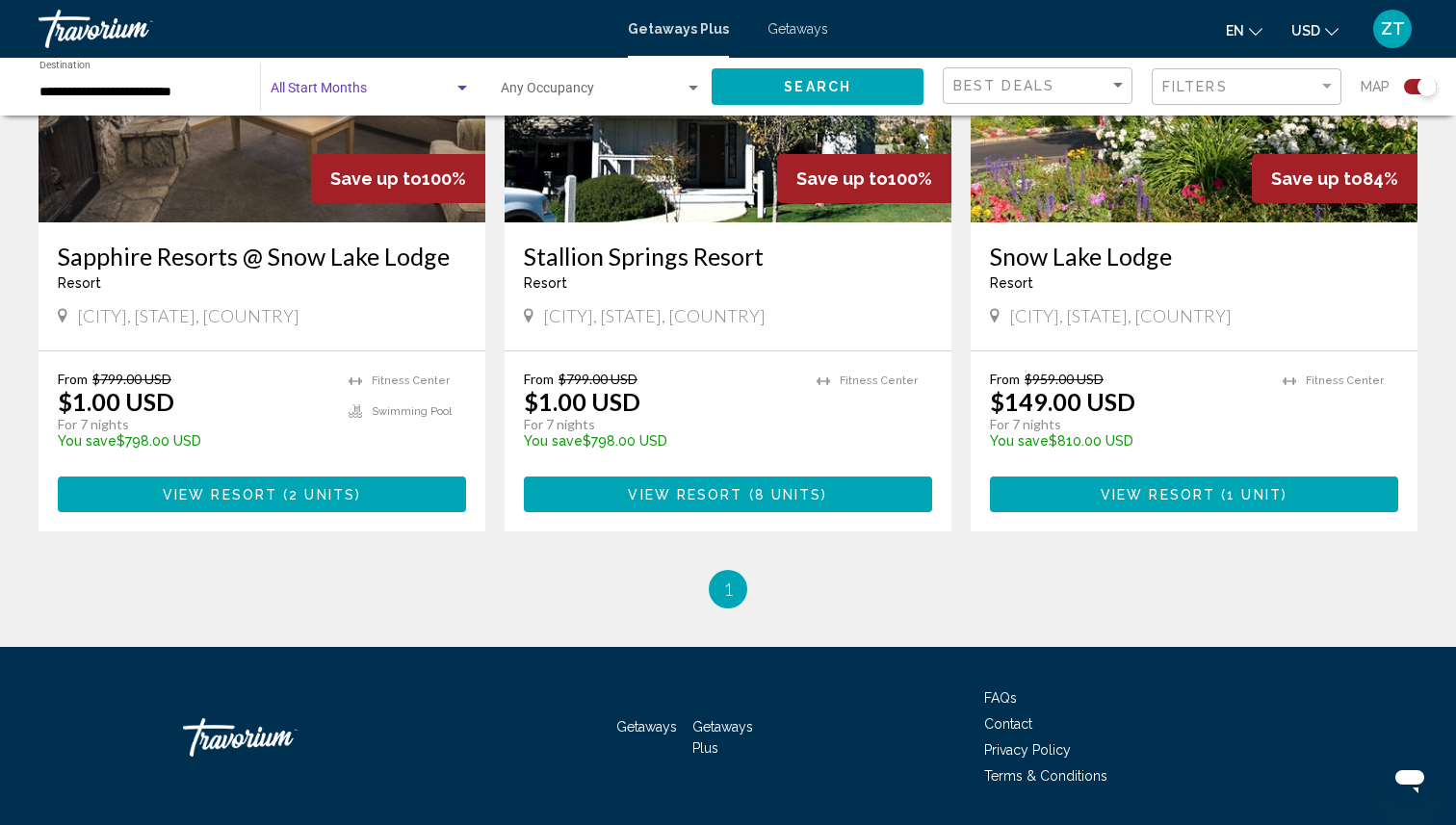 click on "Search" 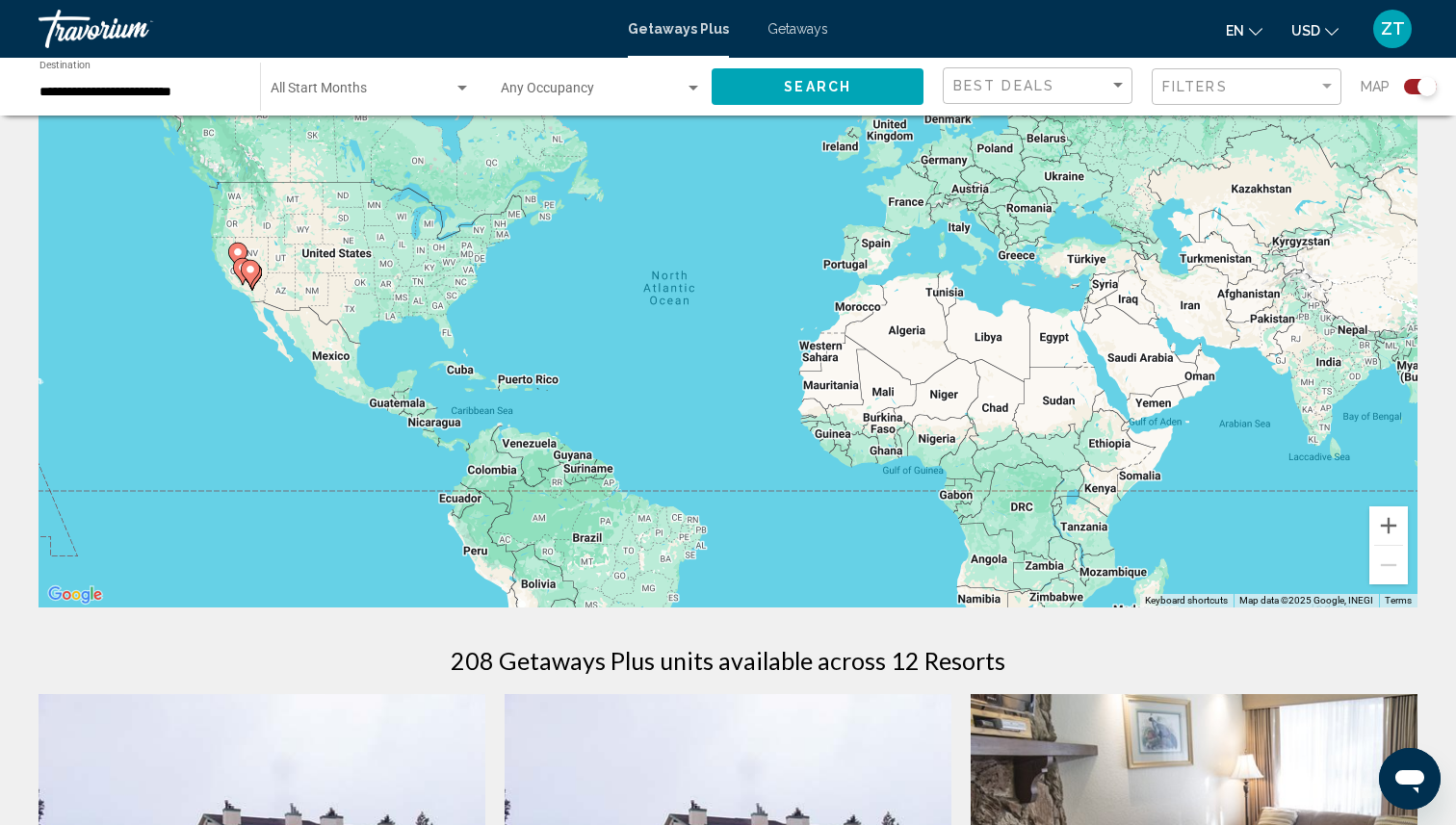 scroll, scrollTop: 0, scrollLeft: 0, axis: both 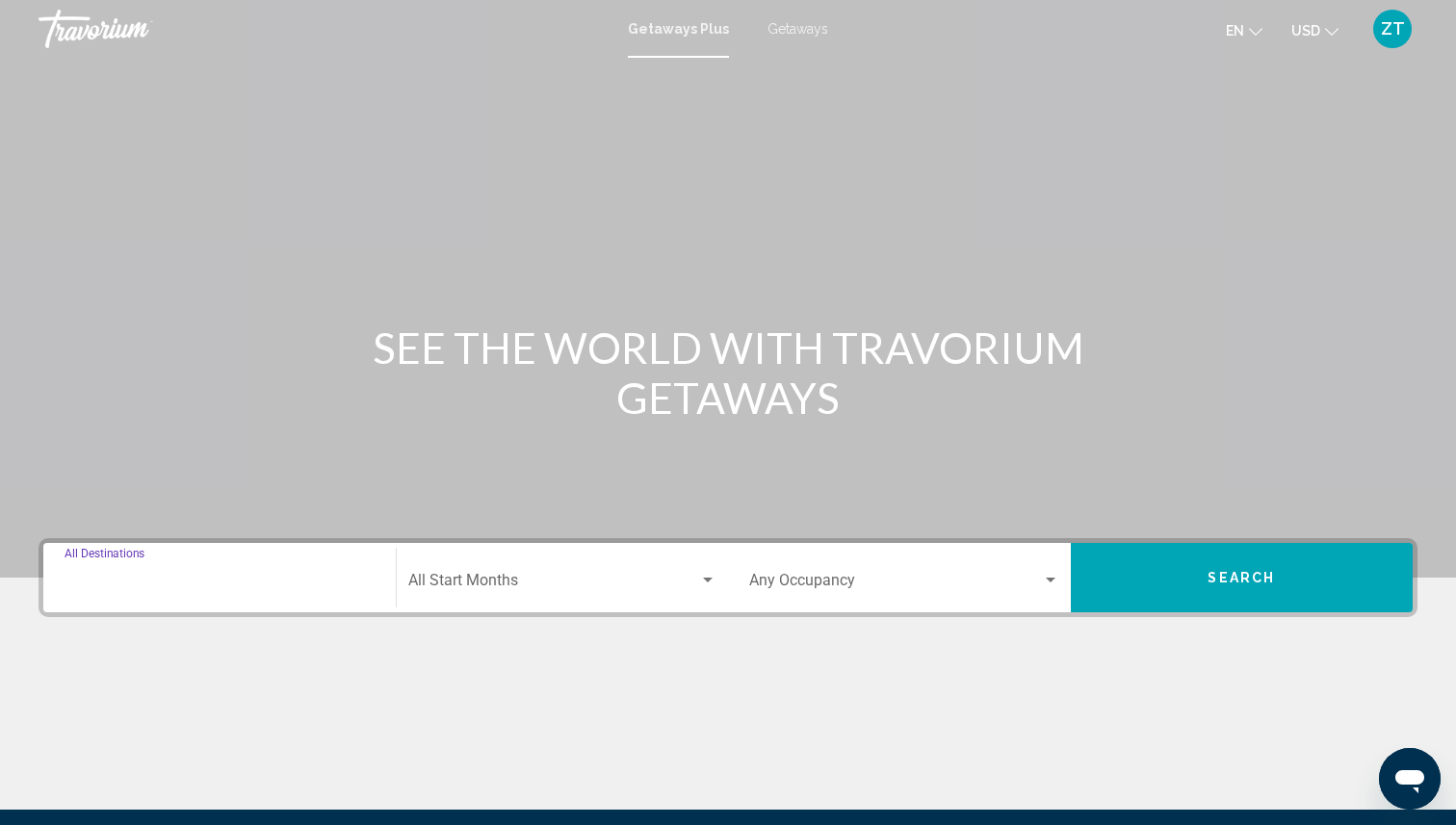 click on "Destination All Destinations" at bounding box center (220, 584) 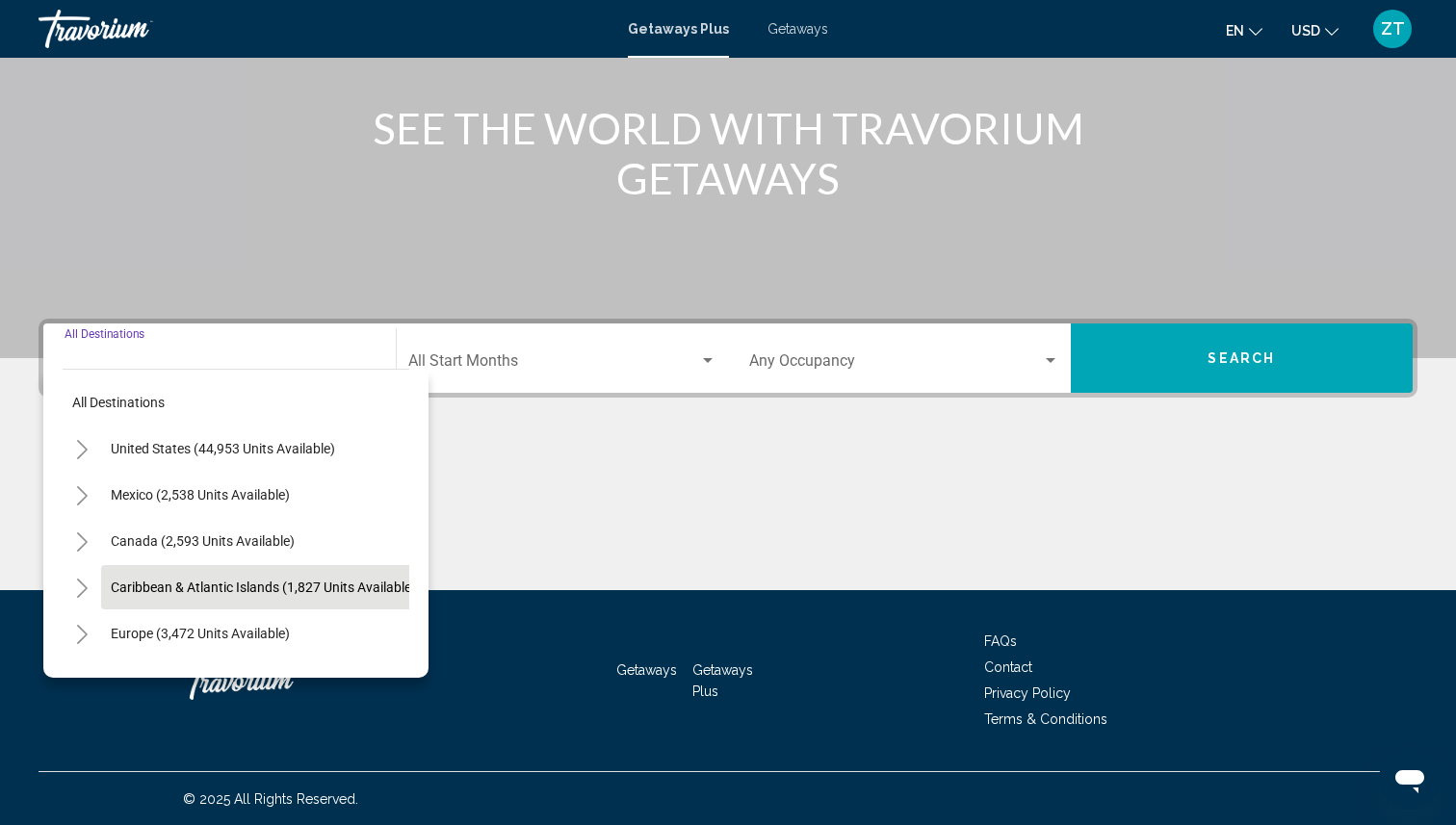 scroll, scrollTop: 220, scrollLeft: 0, axis: vertical 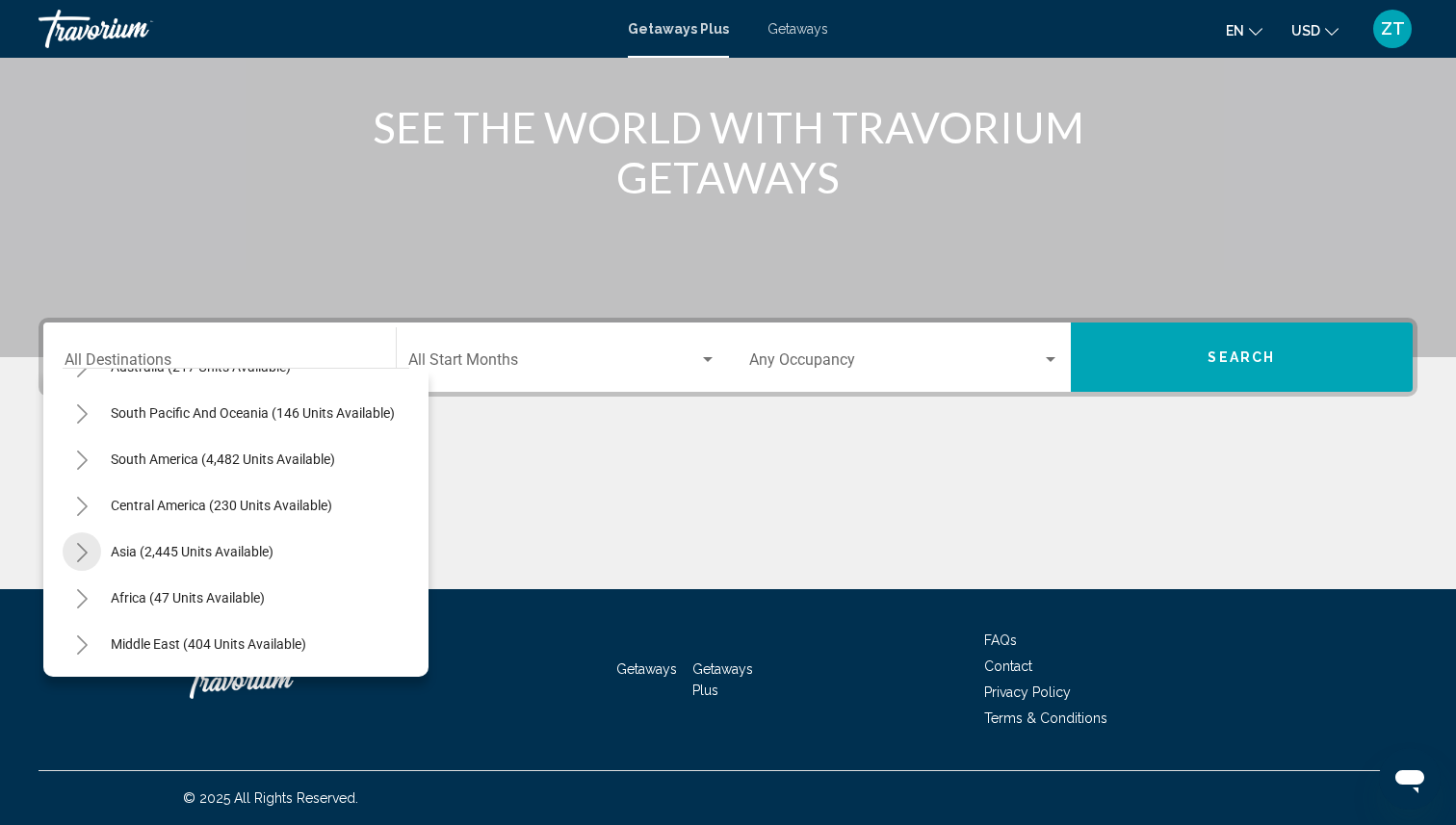 click 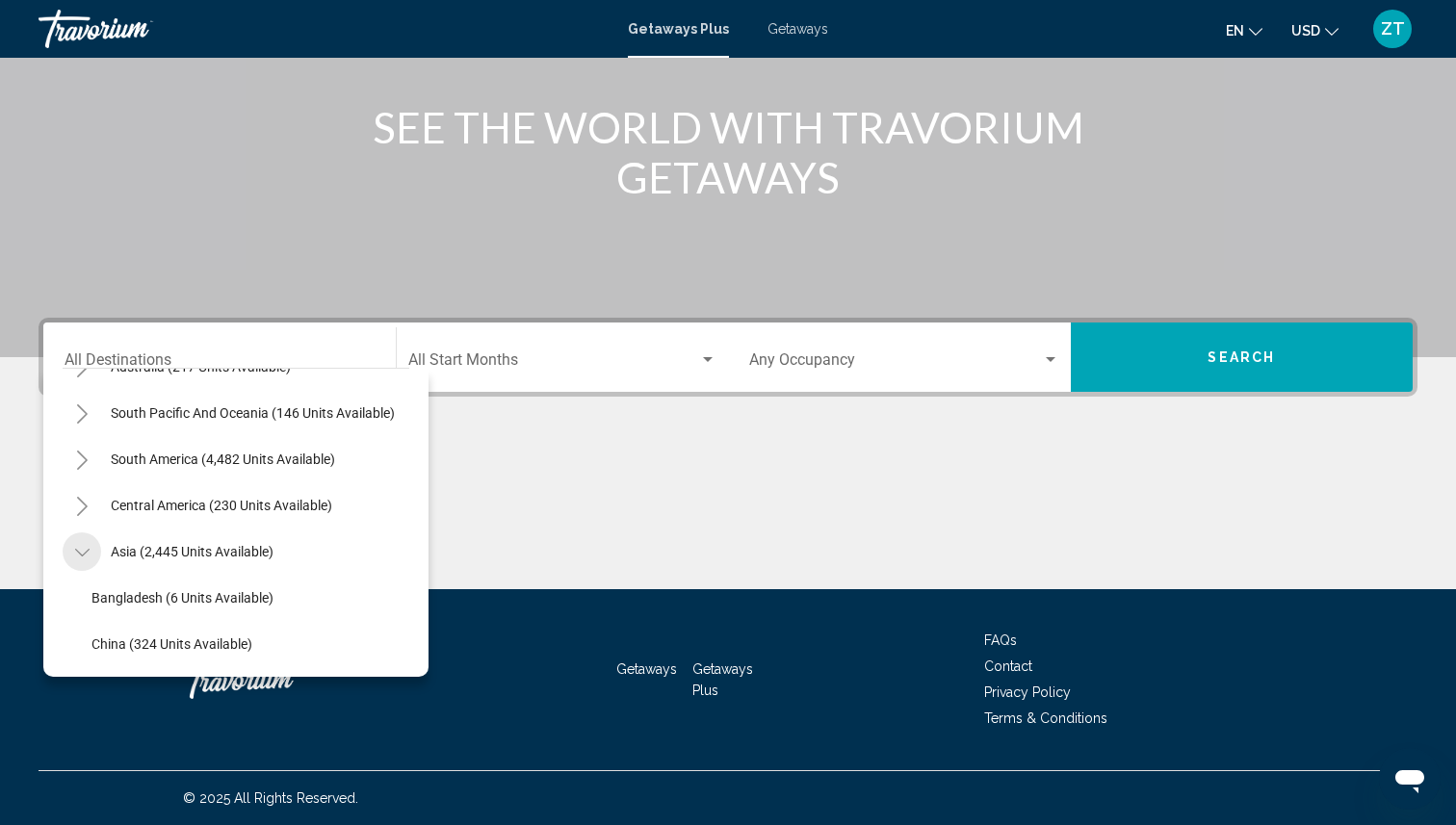 click 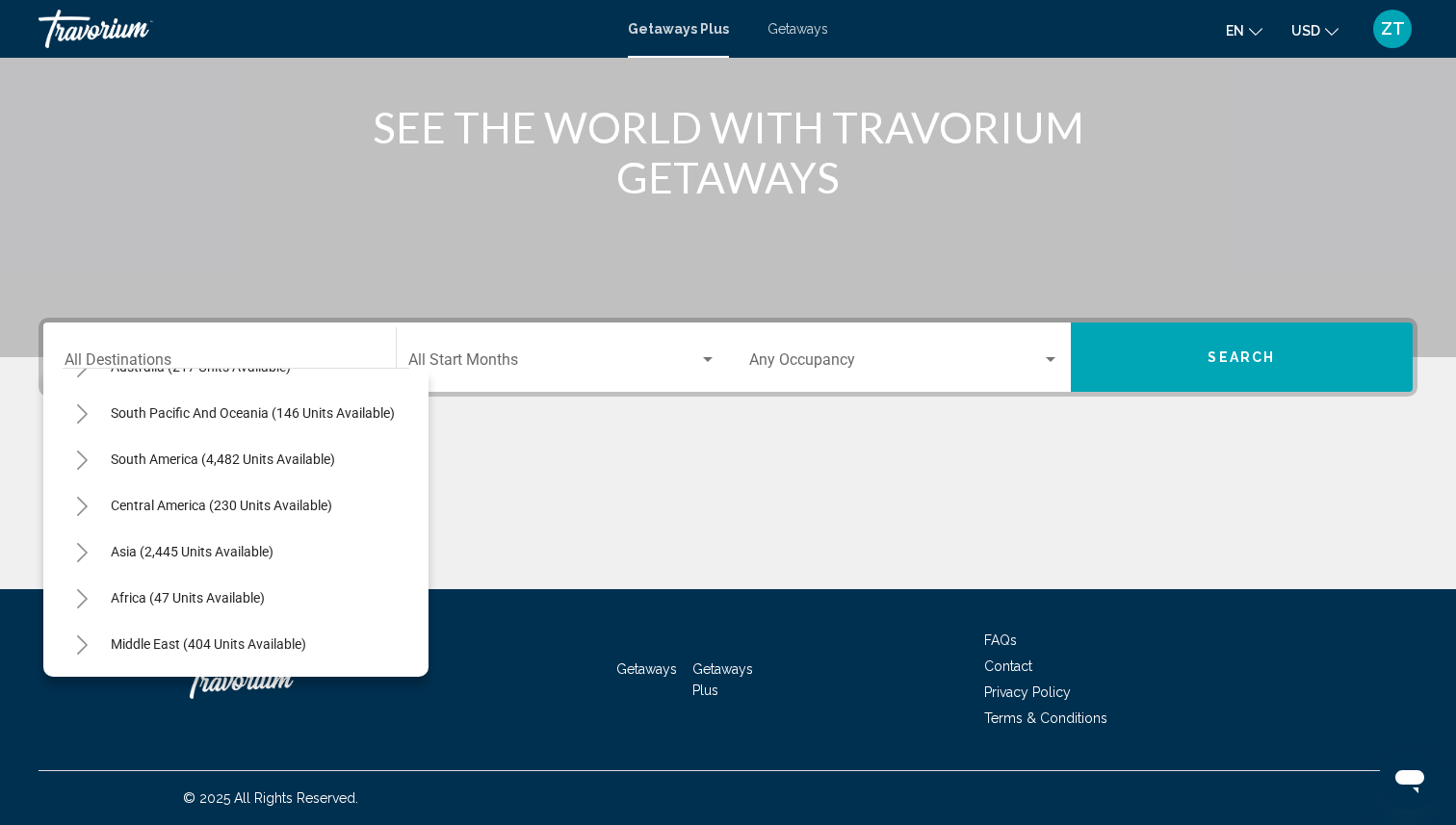 click 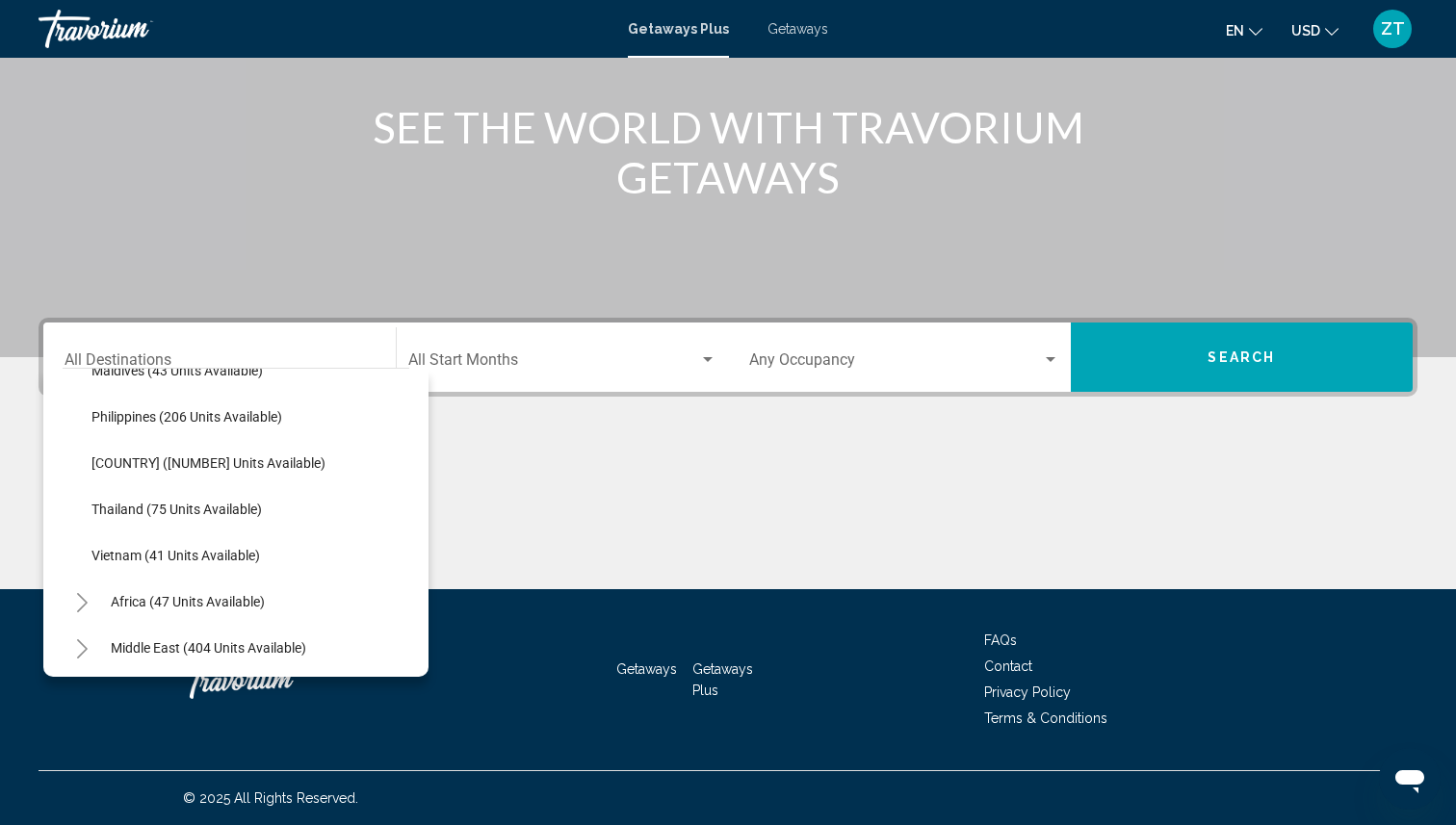 scroll, scrollTop: 774, scrollLeft: 0, axis: vertical 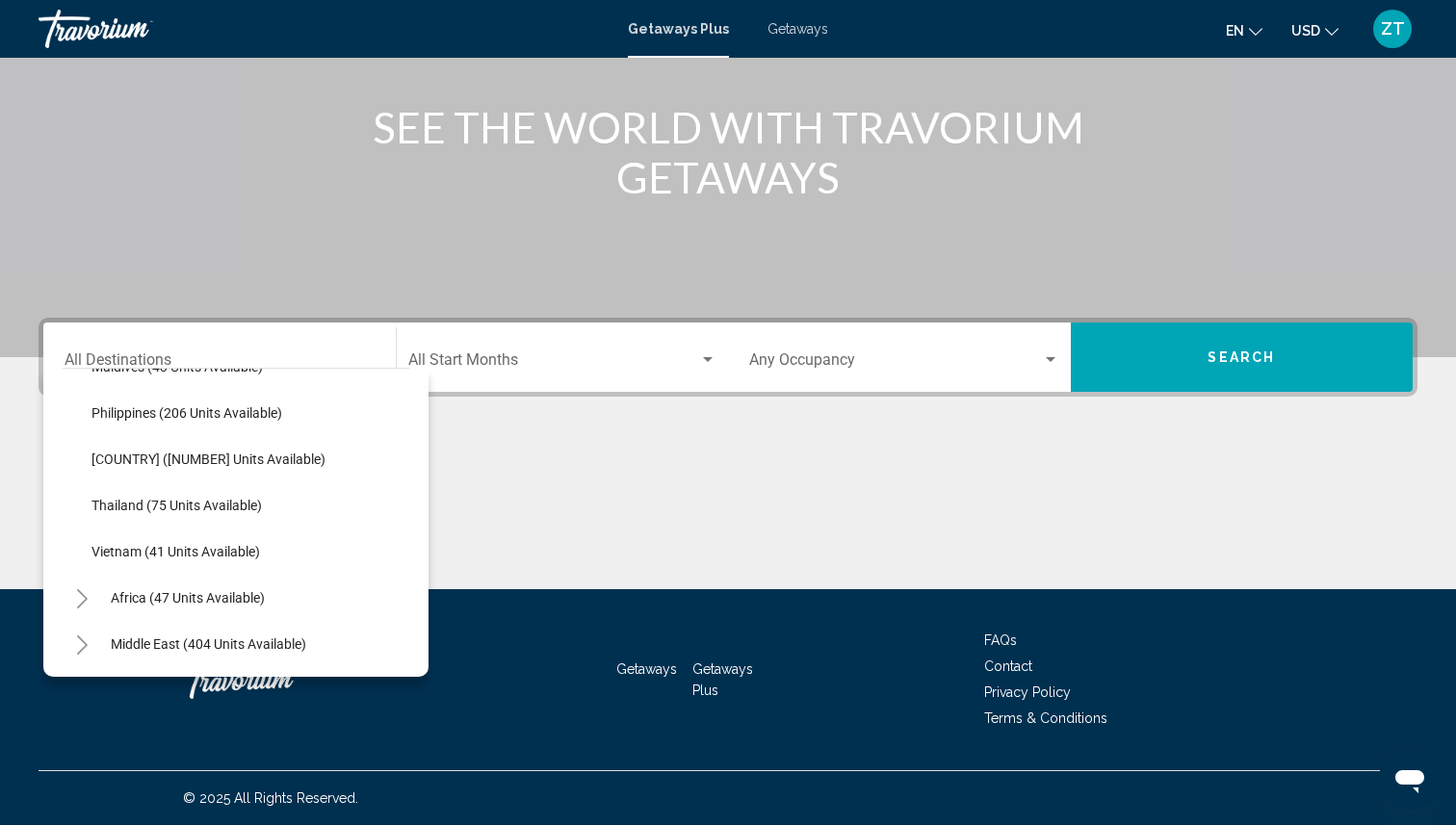 click 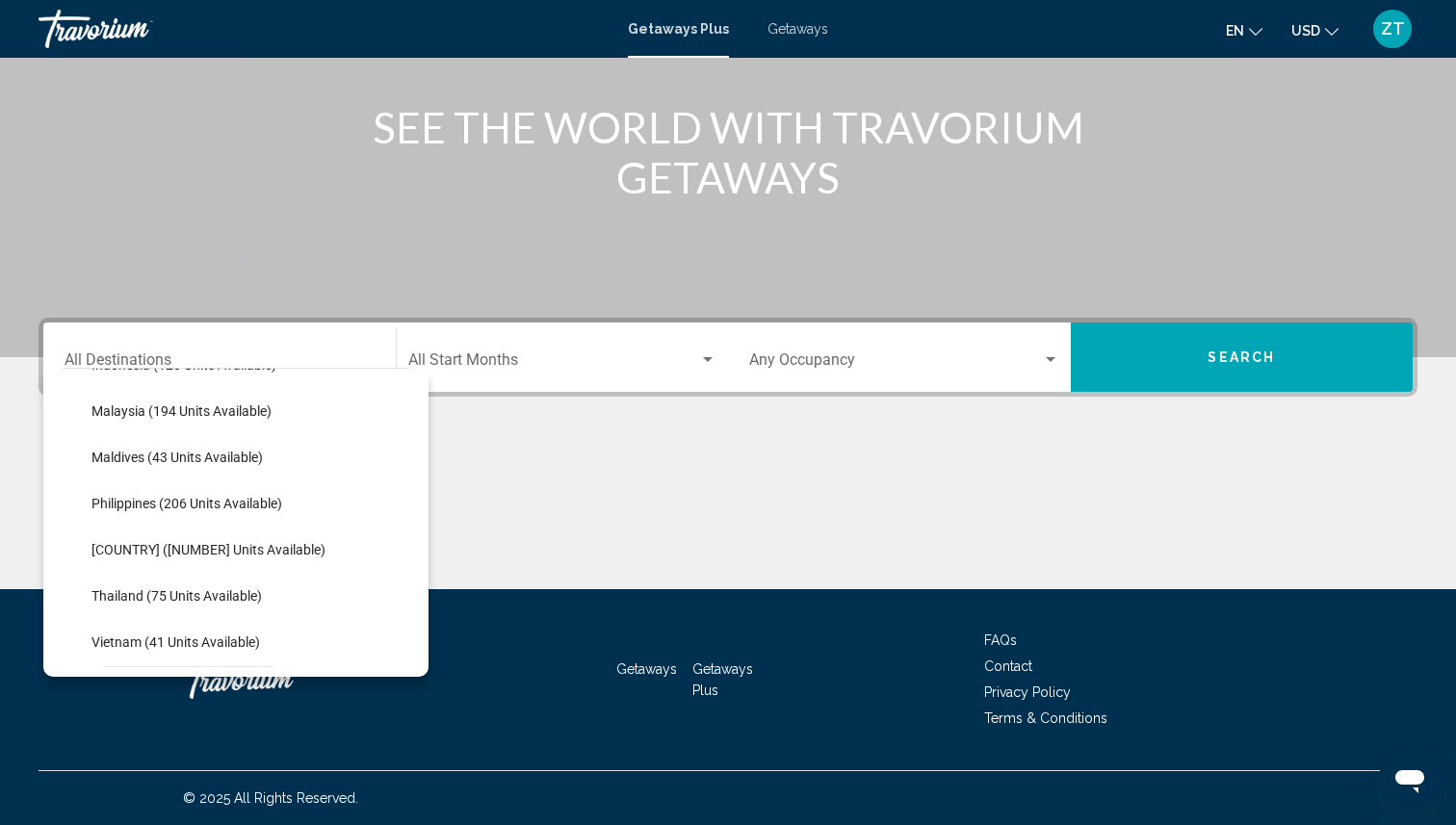 scroll, scrollTop: 666, scrollLeft: 0, axis: vertical 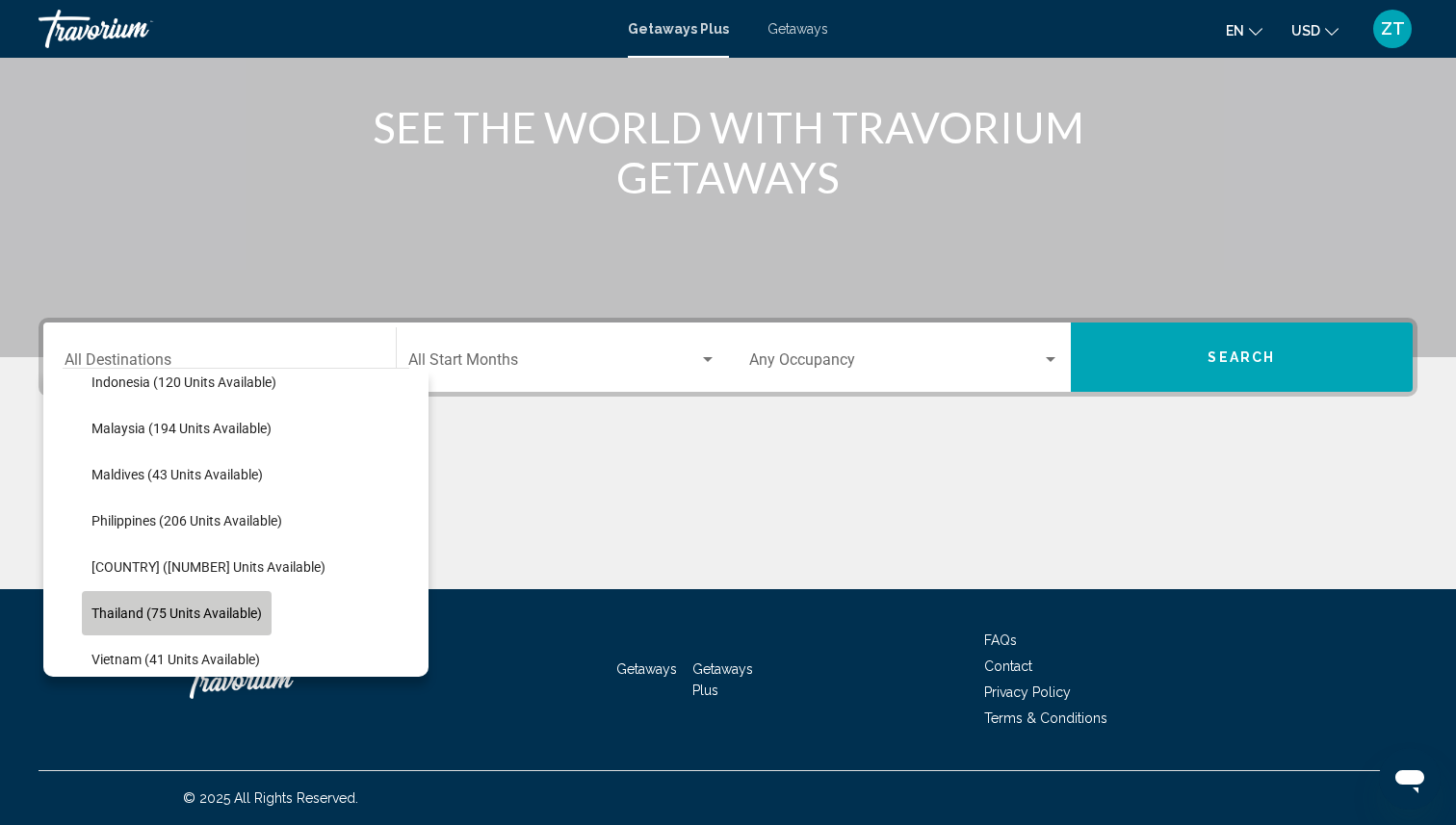 click on "Thailand (75 units available)" 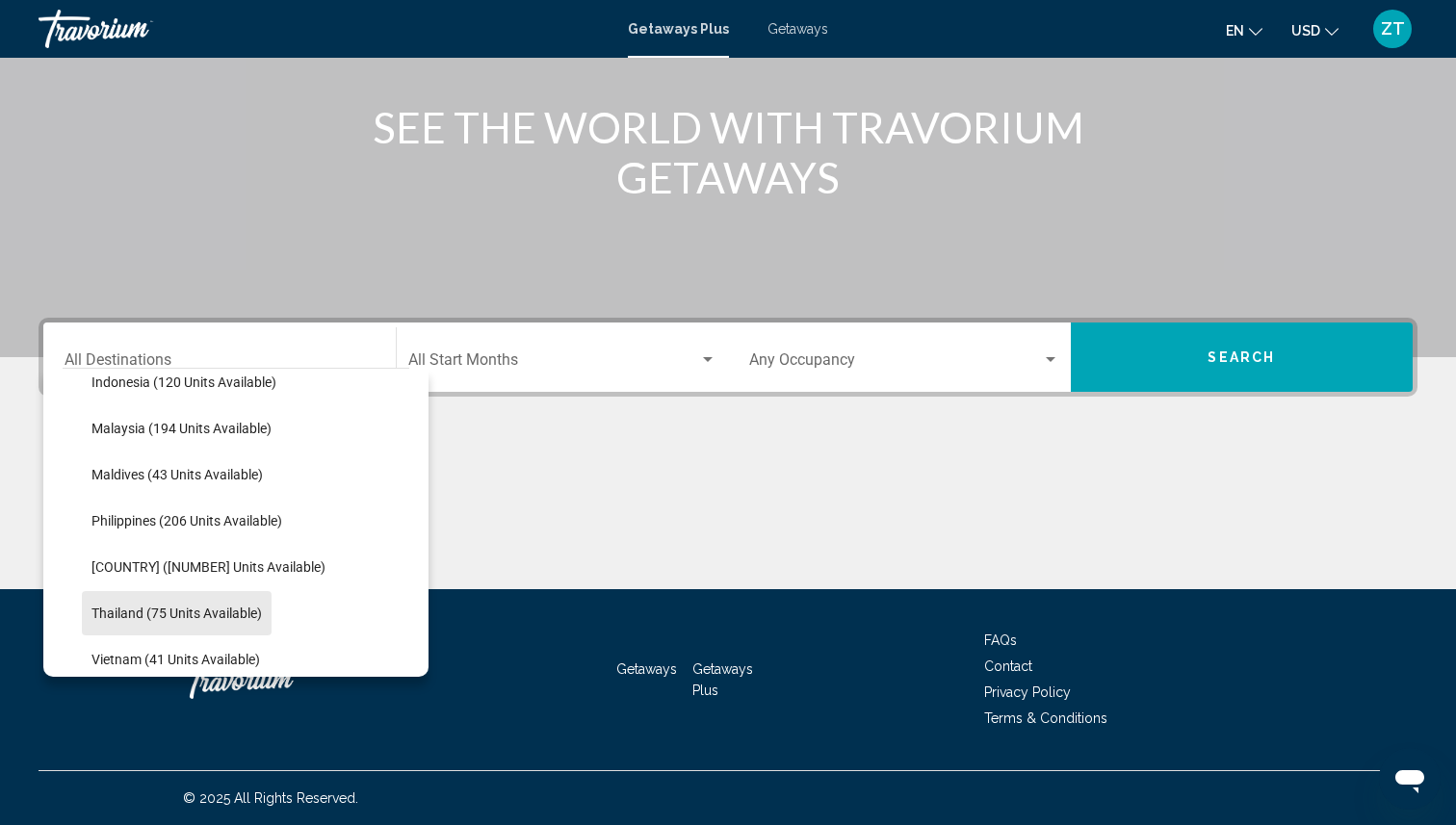 type on "**********" 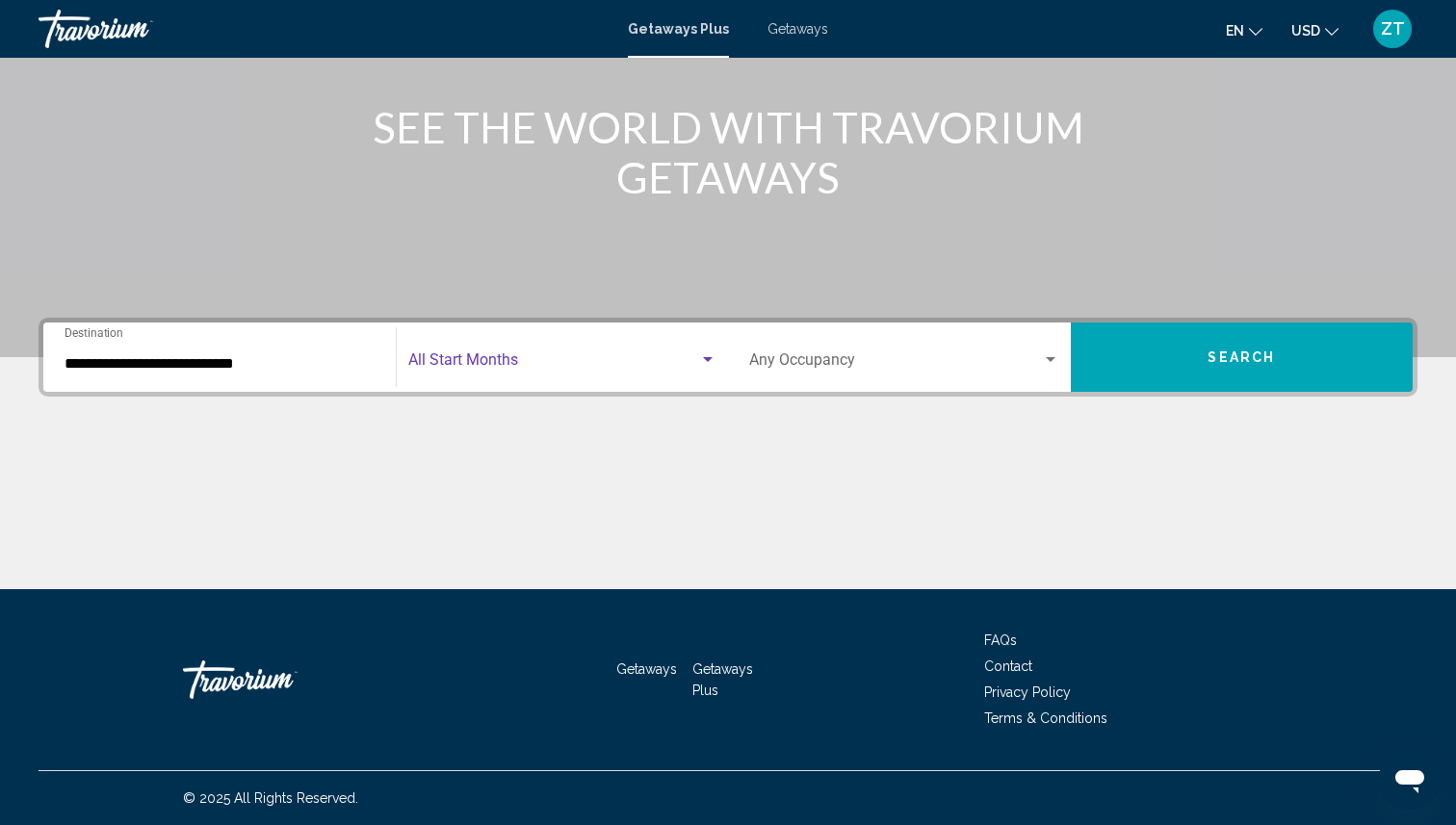 click at bounding box center [554, 364] 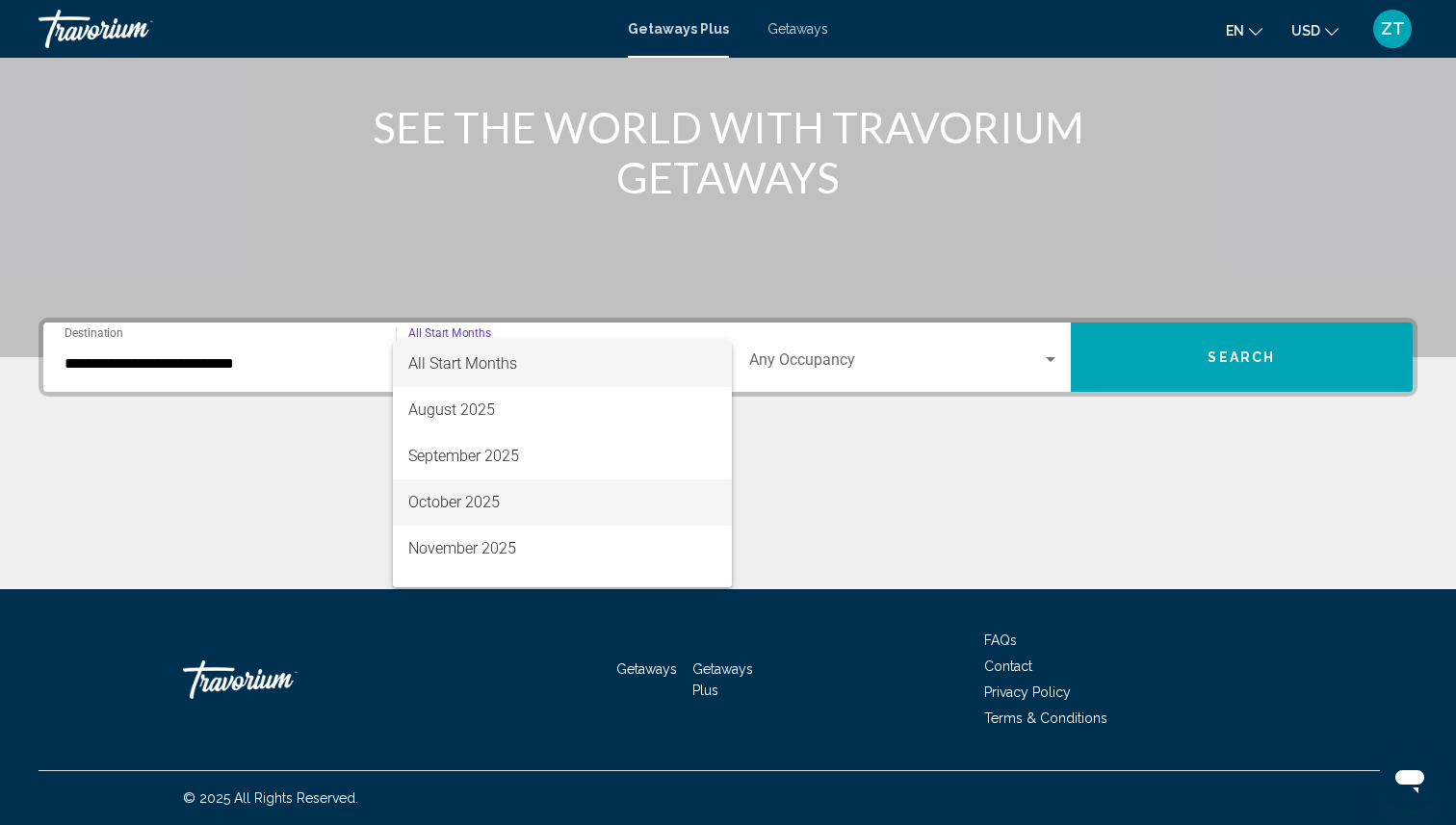 click on "October 2025" at bounding box center [562, 503] 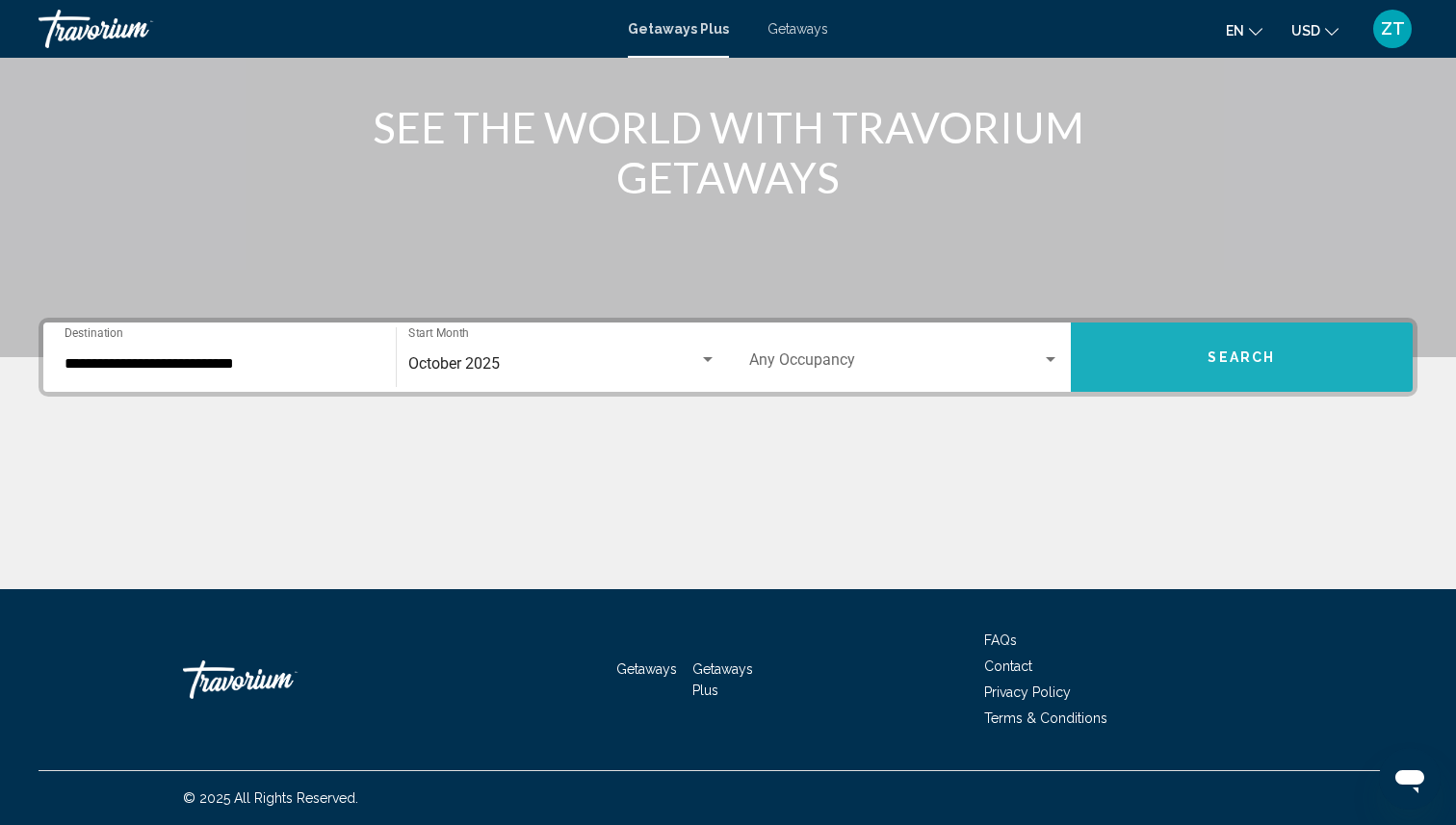 click on "Search" at bounding box center [1242, 357] 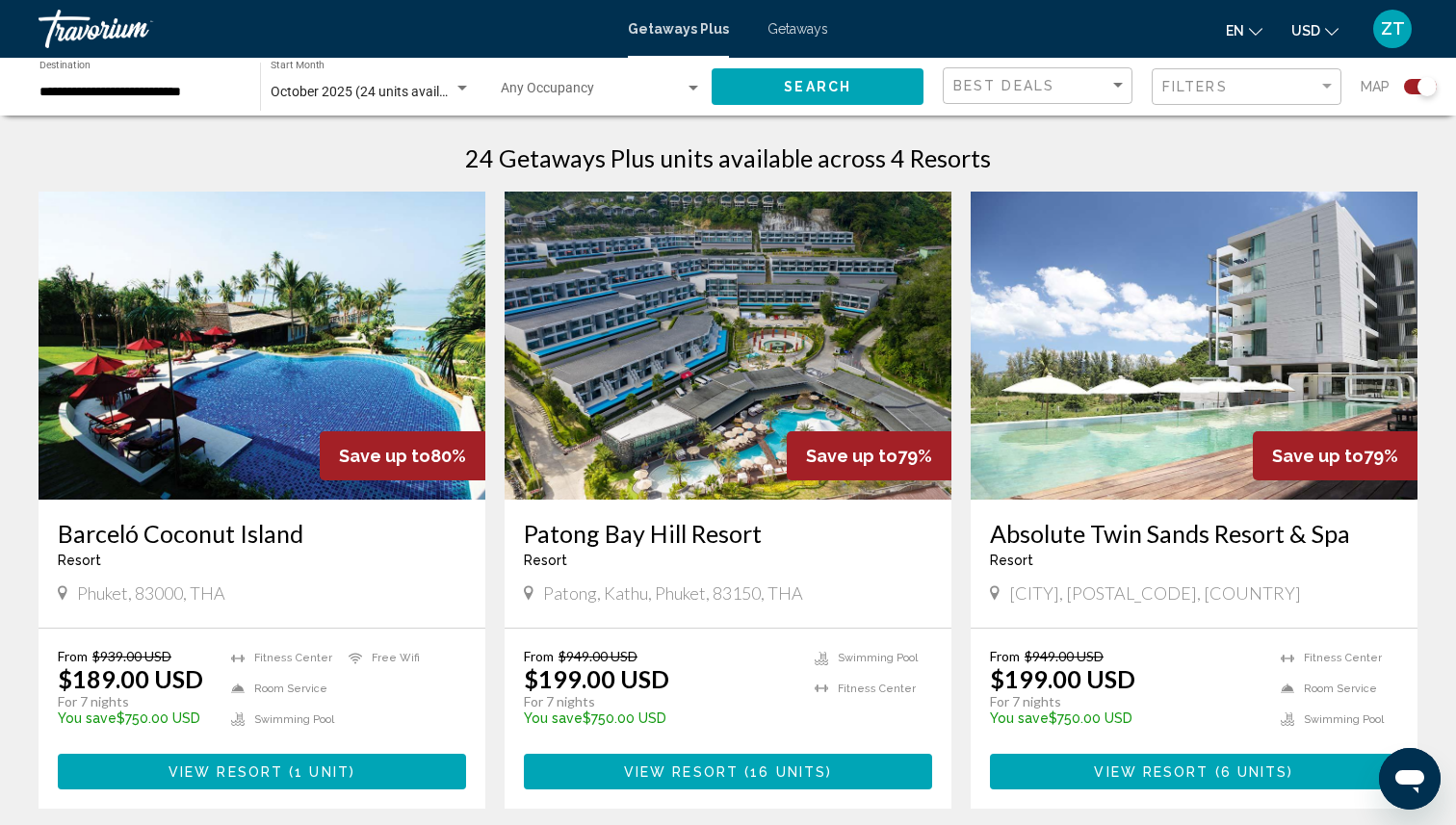 scroll, scrollTop: 602, scrollLeft: 0, axis: vertical 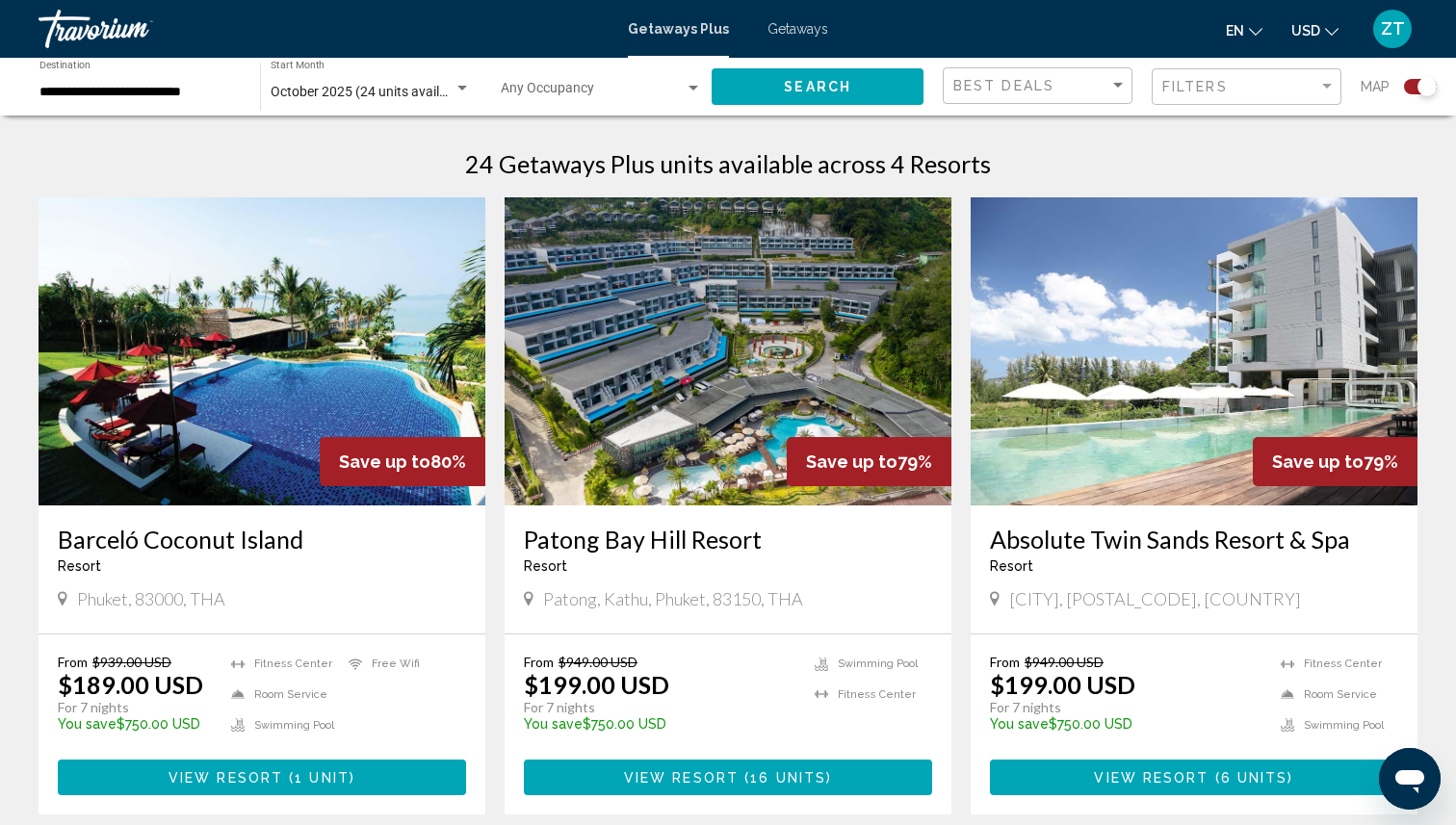 click at bounding box center [262, 351] 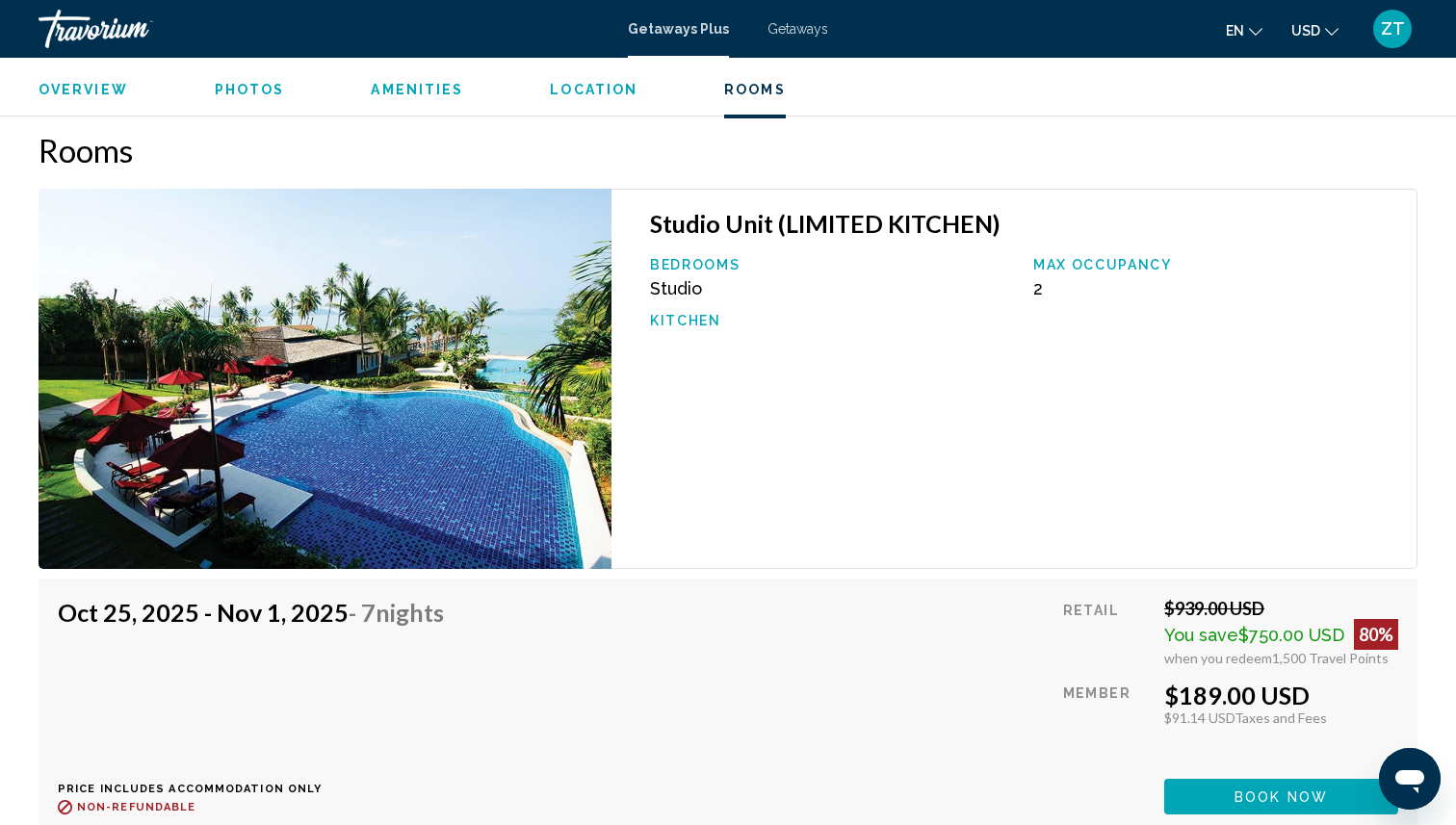 scroll, scrollTop: 3093, scrollLeft: 0, axis: vertical 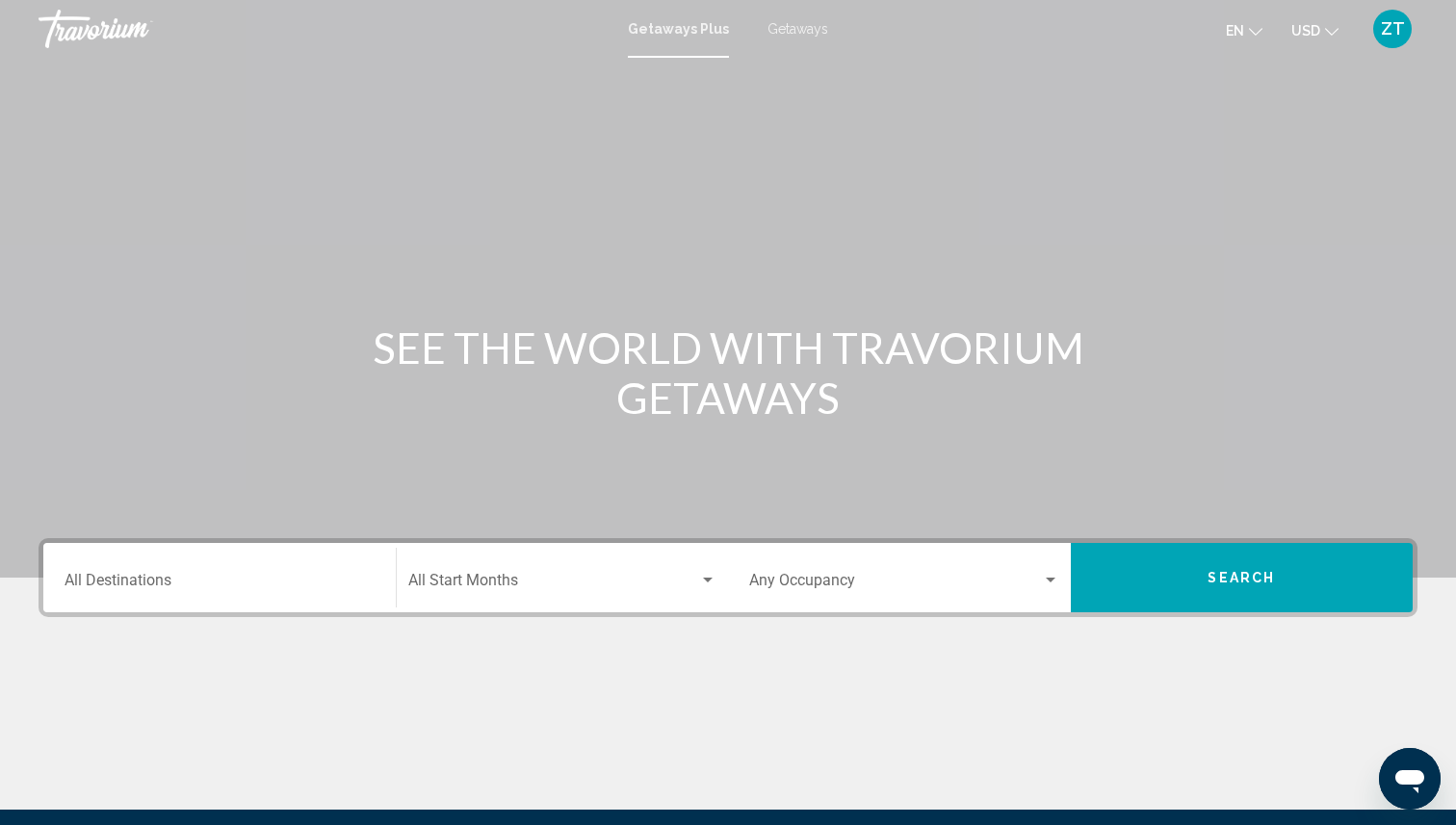click on "Getaways" at bounding box center (797, 29) 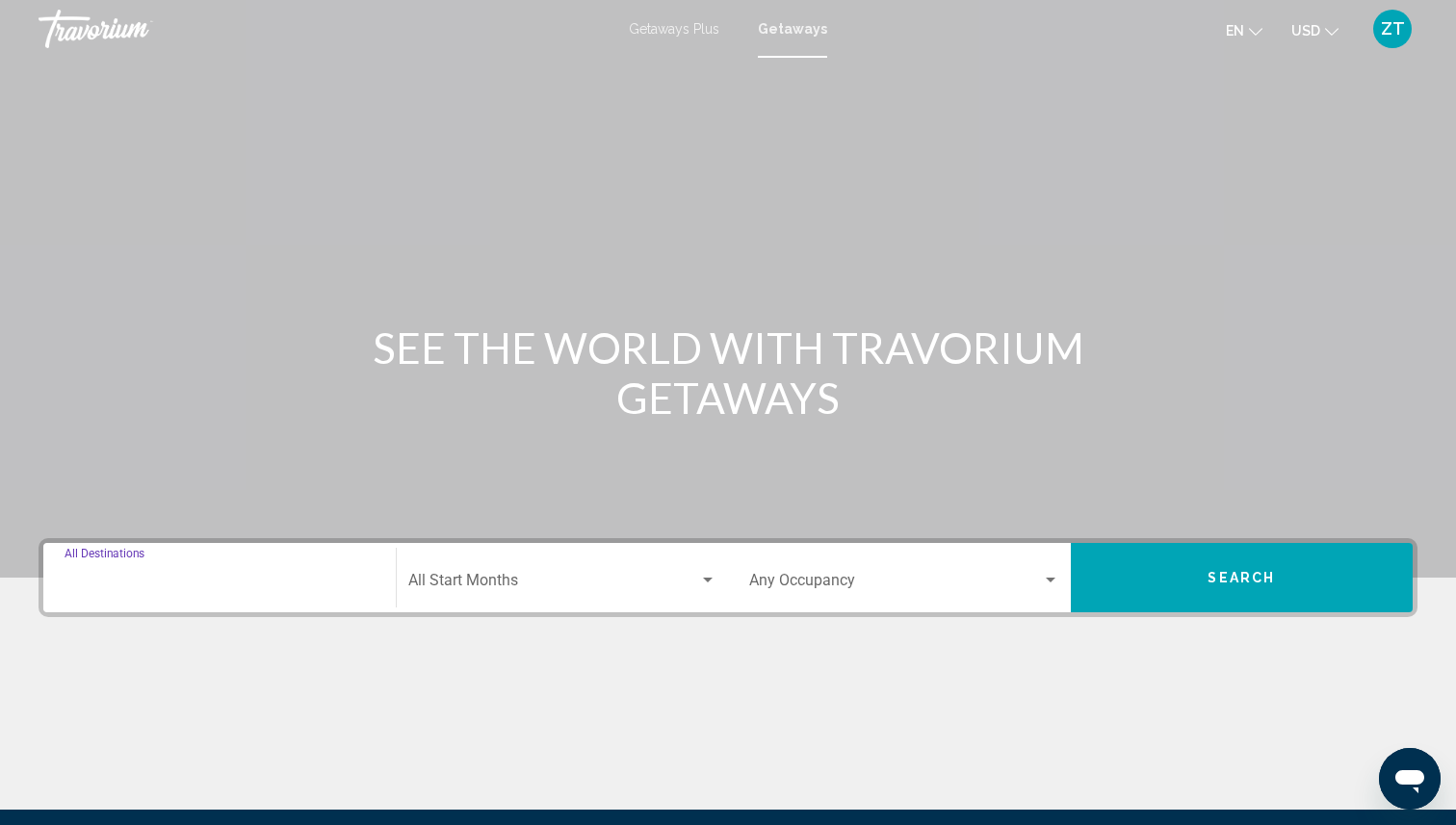 click on "Destination All Destinations" at bounding box center [220, 584] 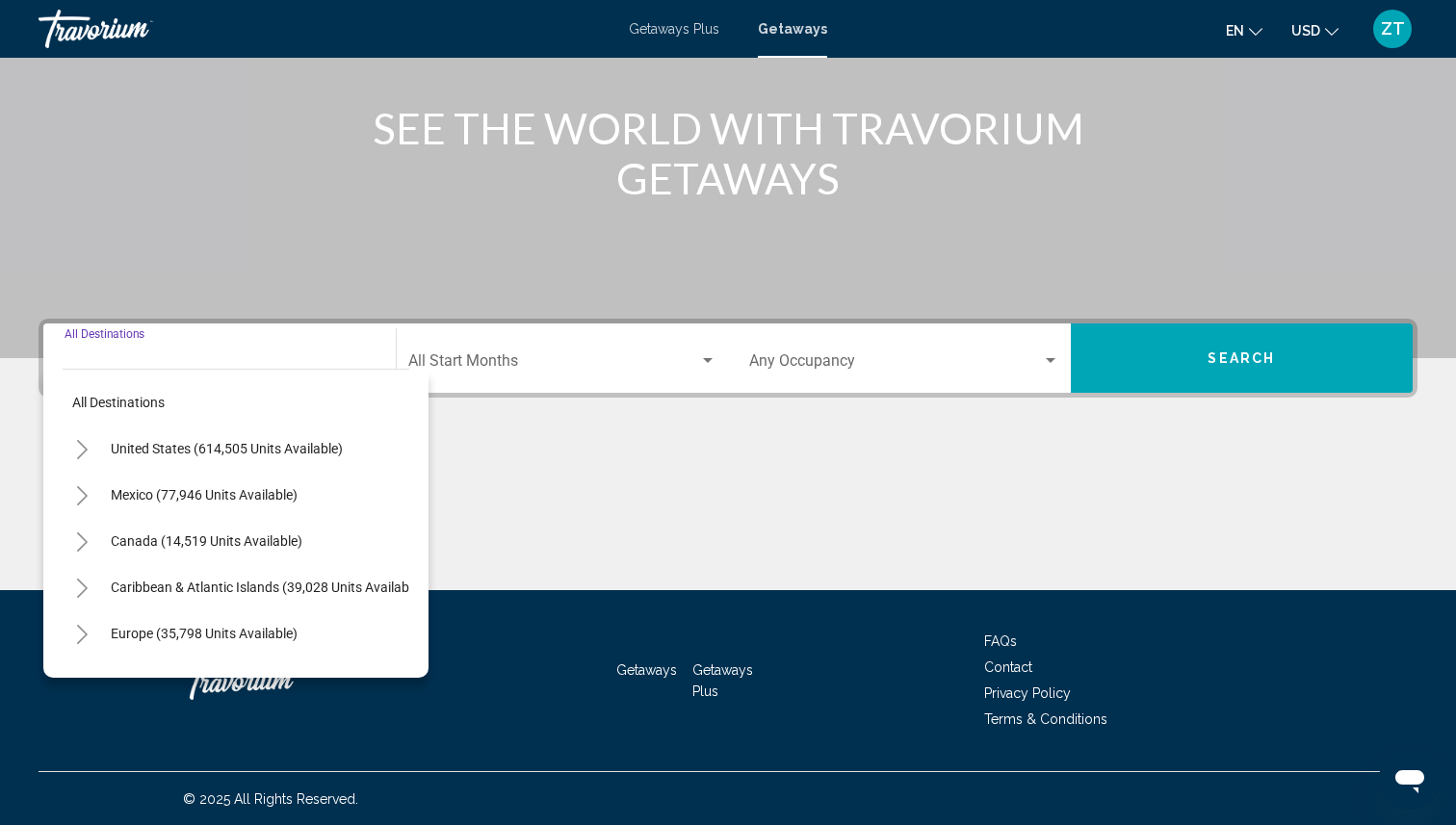 scroll, scrollTop: 220, scrollLeft: 0, axis: vertical 